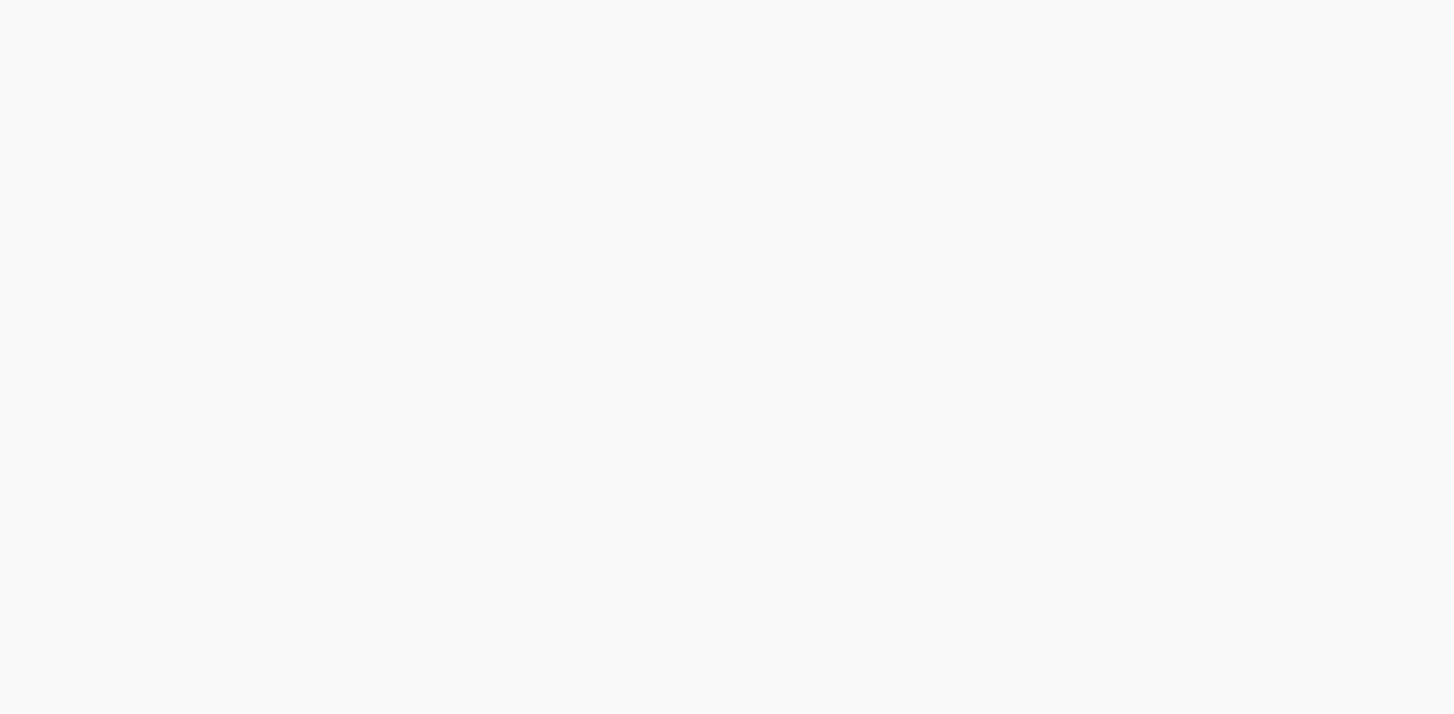 scroll, scrollTop: 0, scrollLeft: 0, axis: both 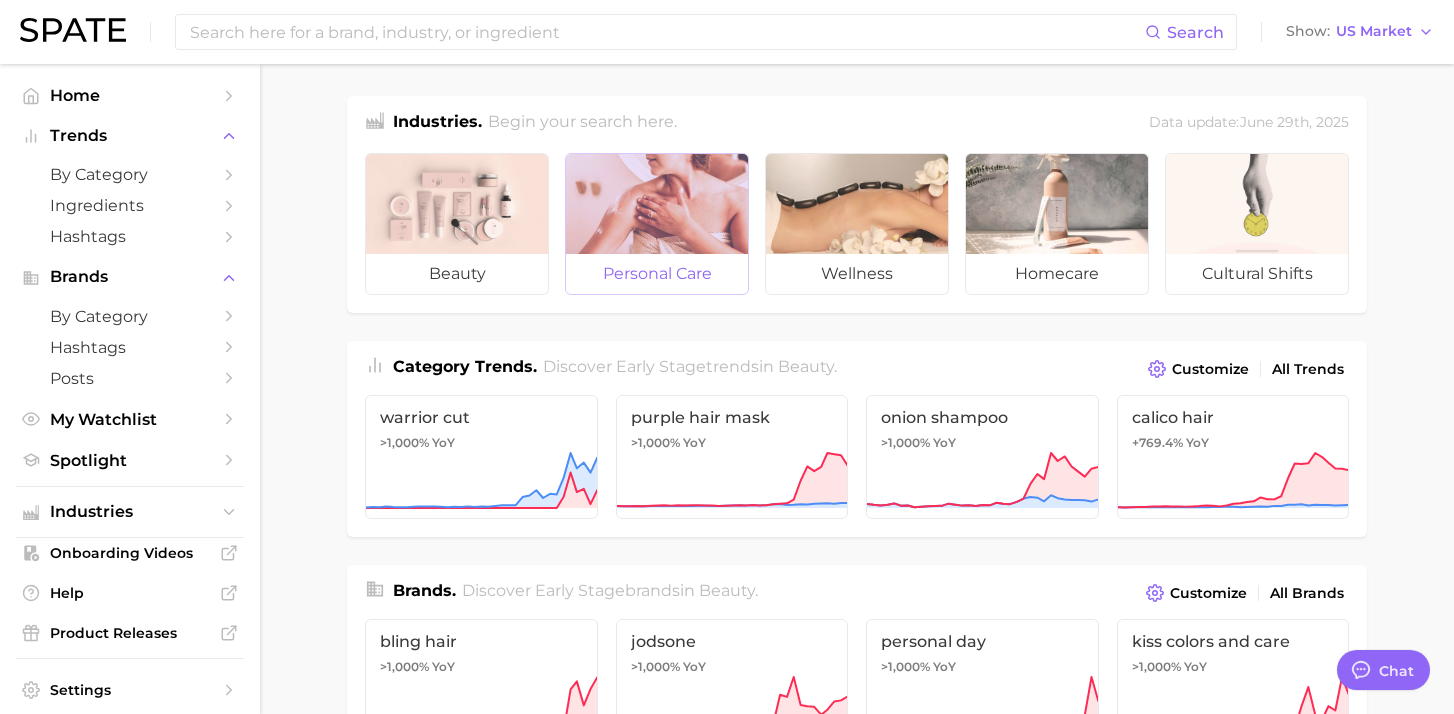 click at bounding box center [657, 204] 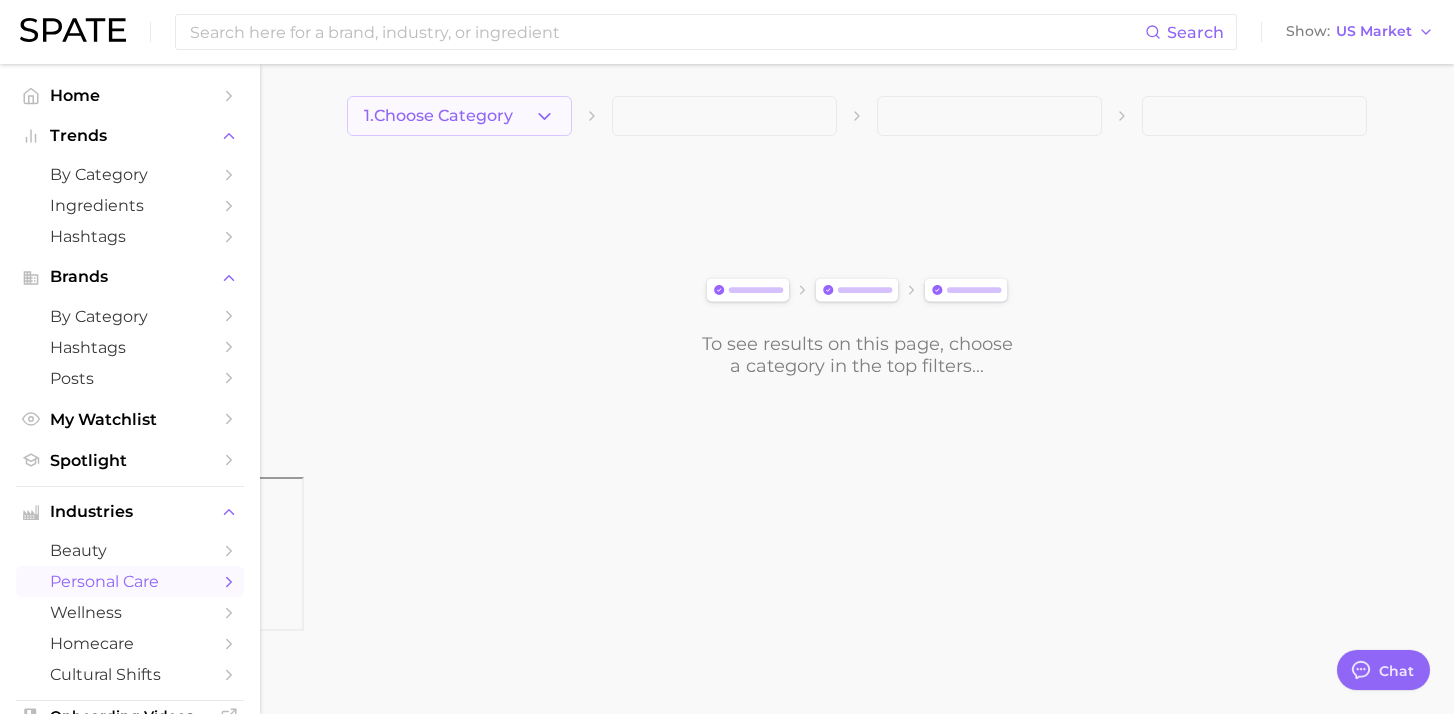 click on "1.  Choose Category" at bounding box center (459, 116) 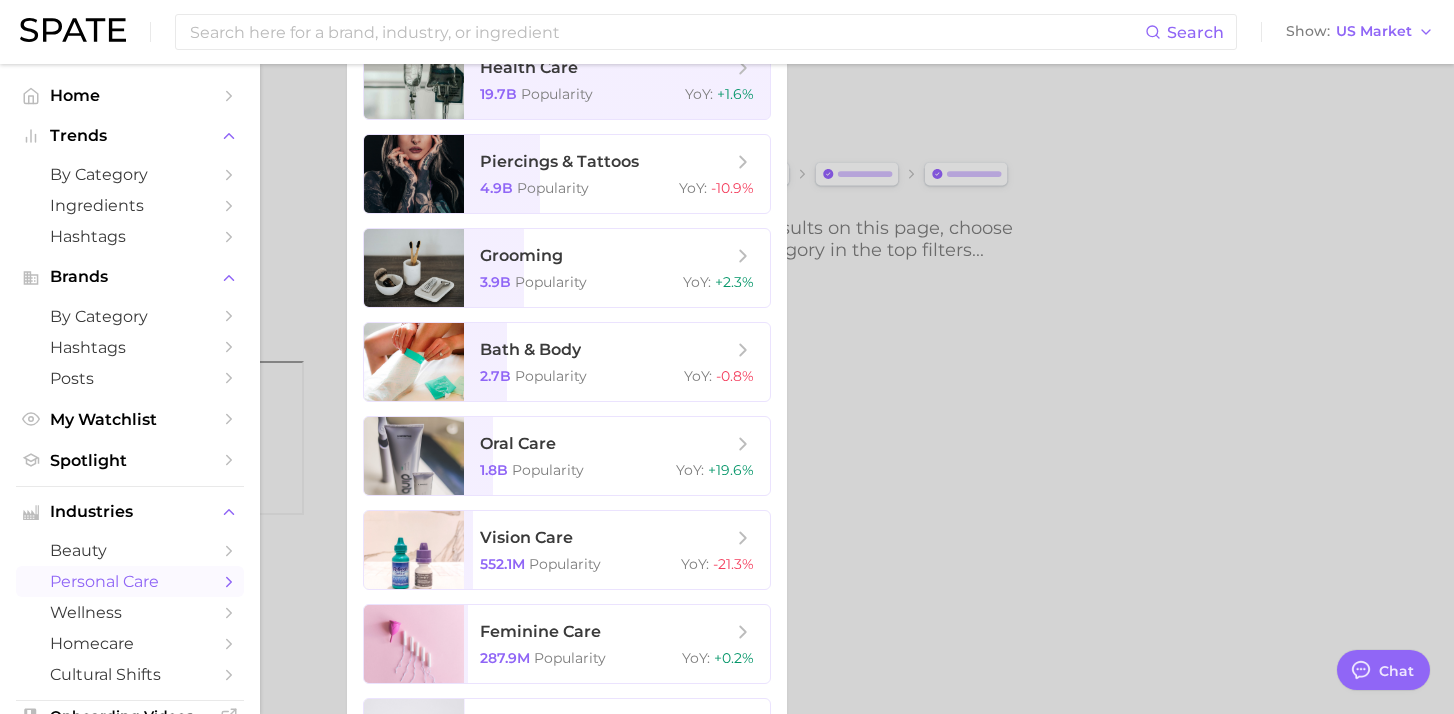 scroll, scrollTop: 0, scrollLeft: 0, axis: both 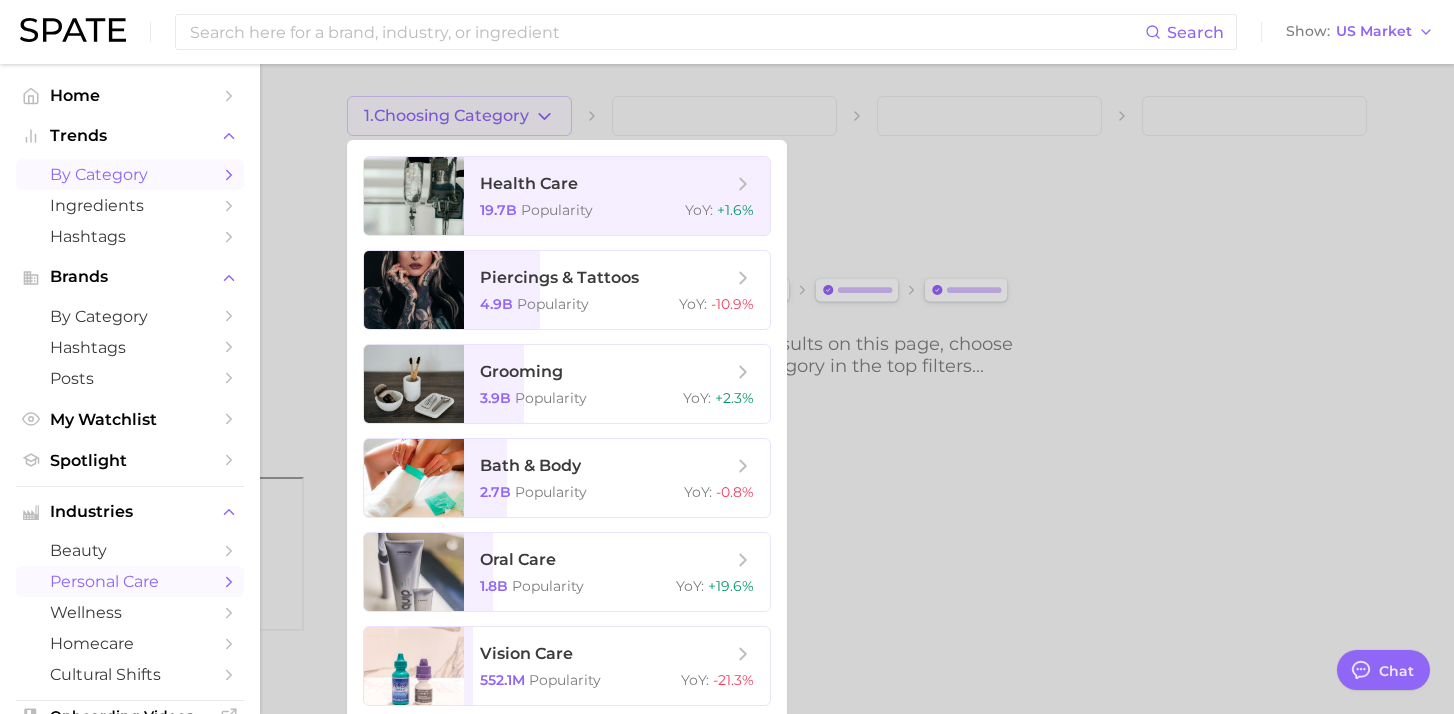click on "by Category" at bounding box center (130, 174) 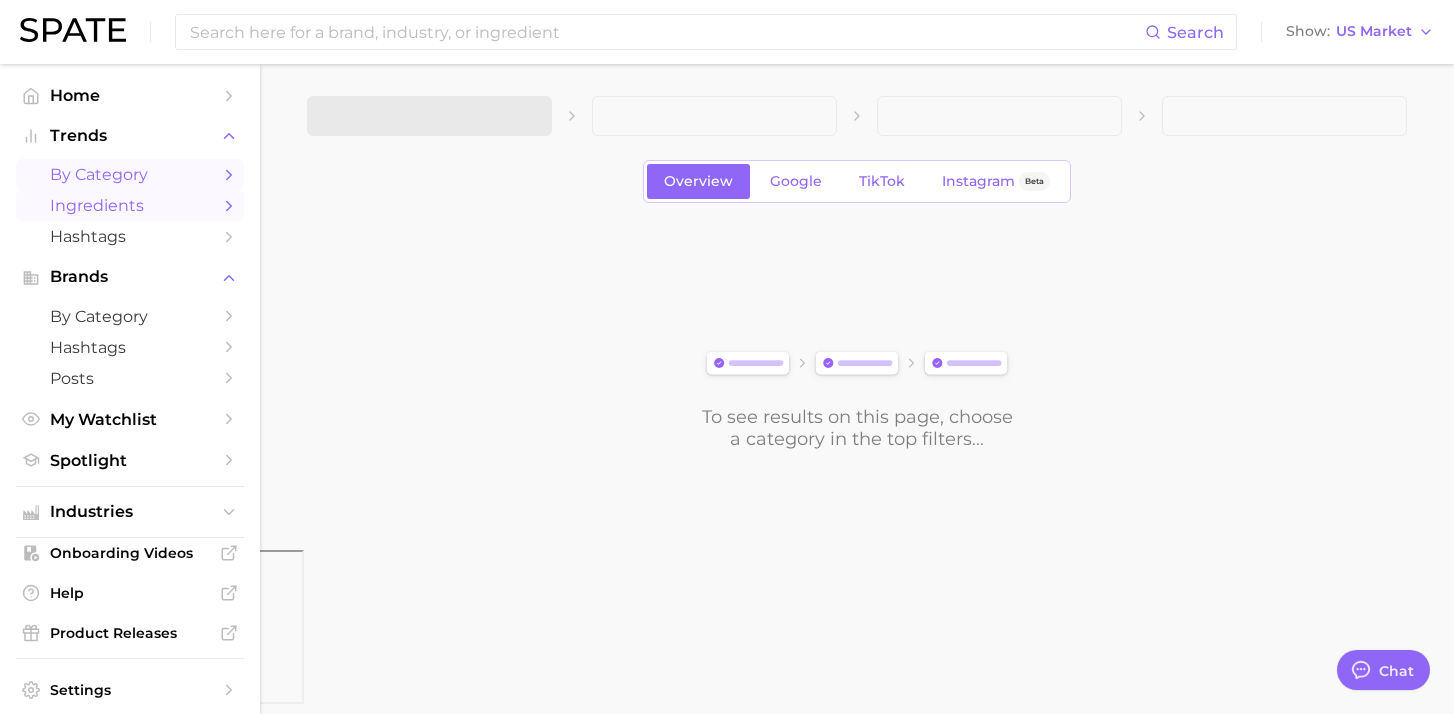 click 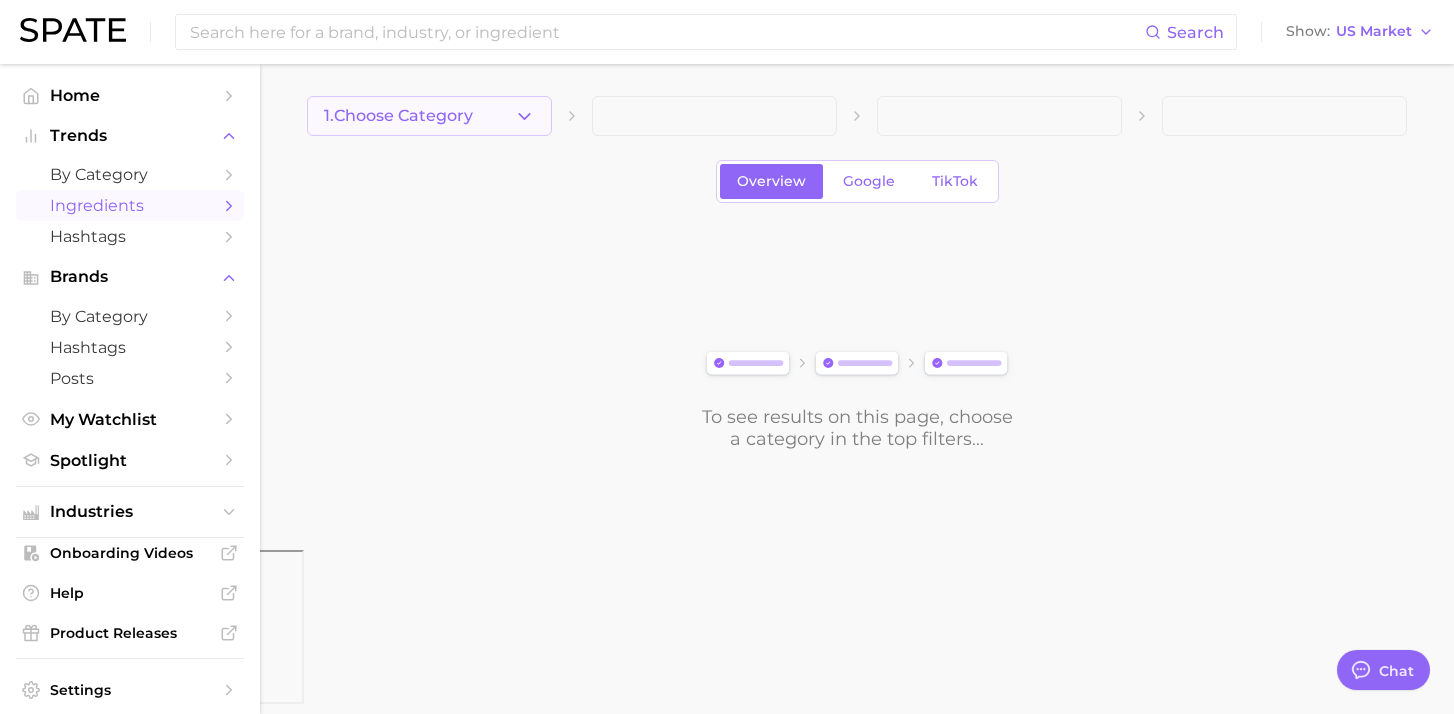 click on "1.  Choose Category" at bounding box center (429, 116) 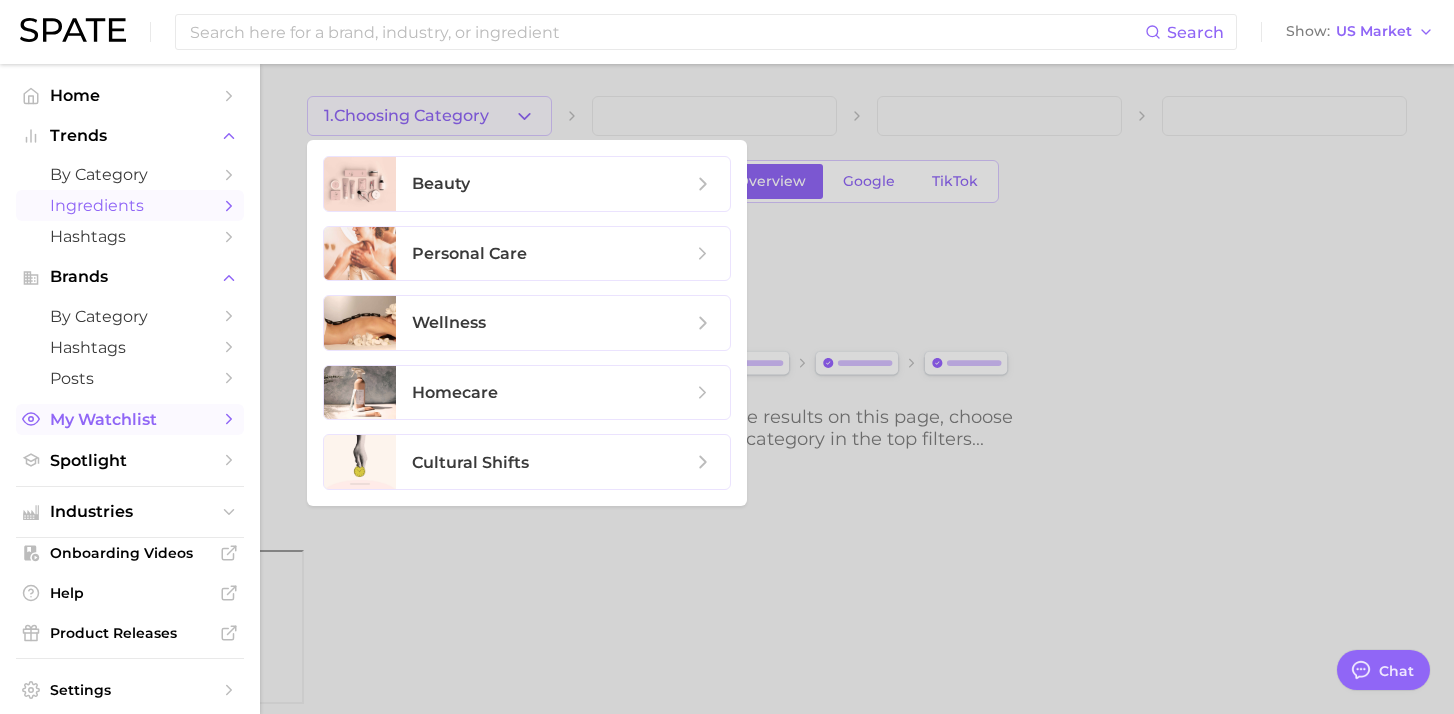 click on "My Watchlist" at bounding box center [130, 419] 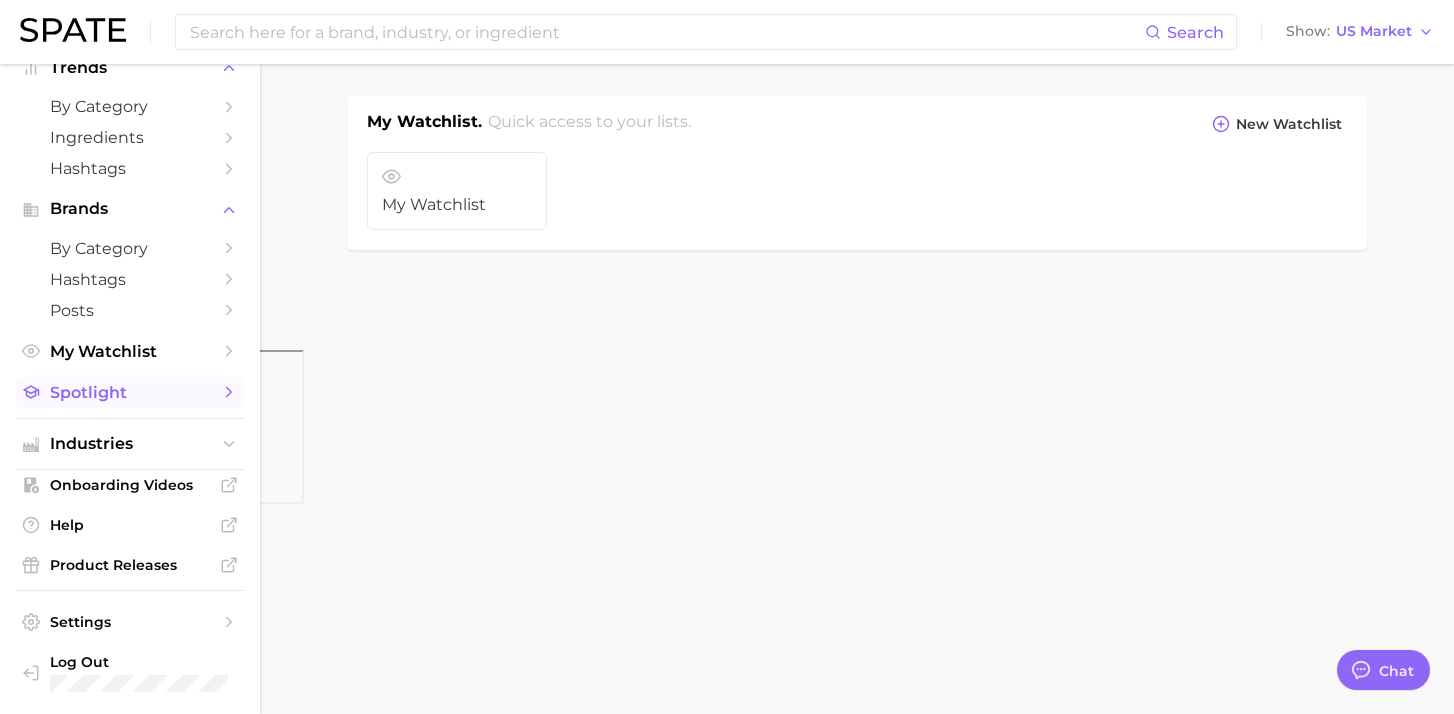 scroll, scrollTop: 0, scrollLeft: 0, axis: both 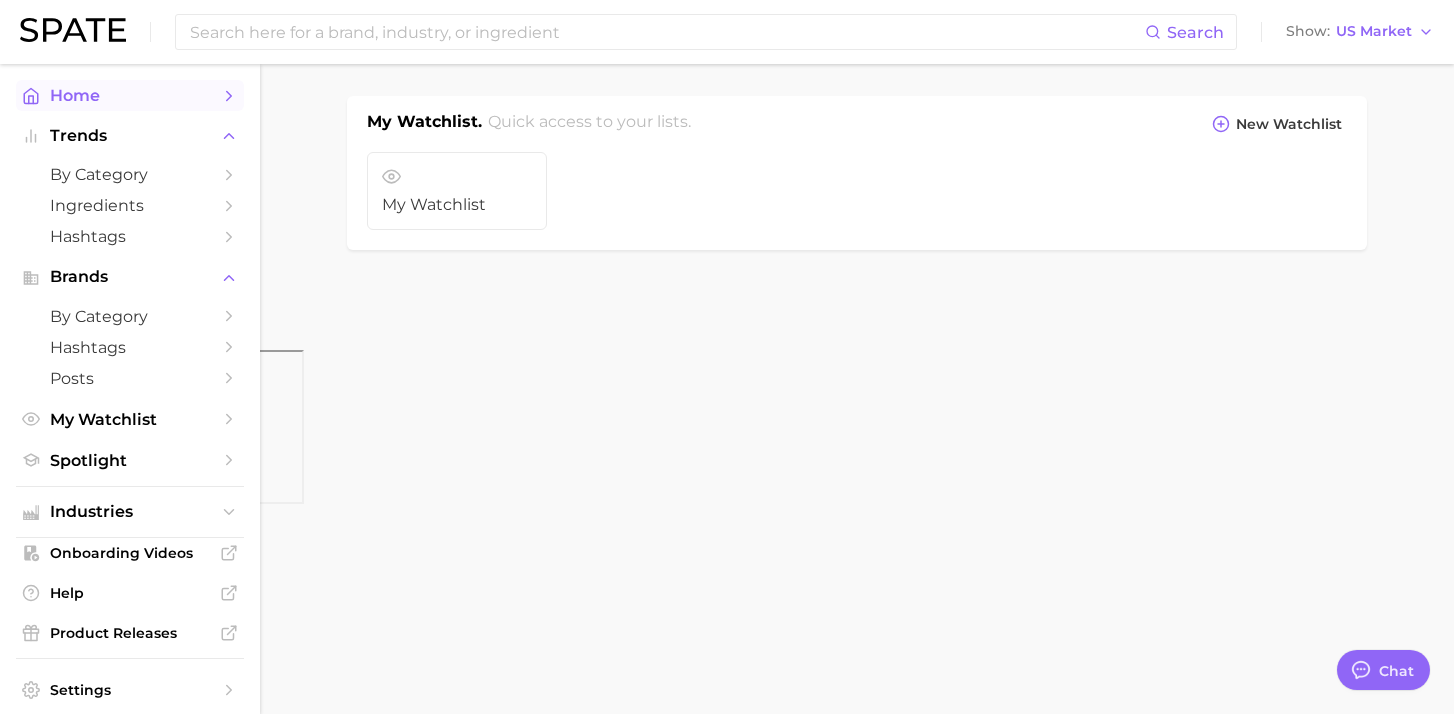 click on "Home" at bounding box center [130, 95] 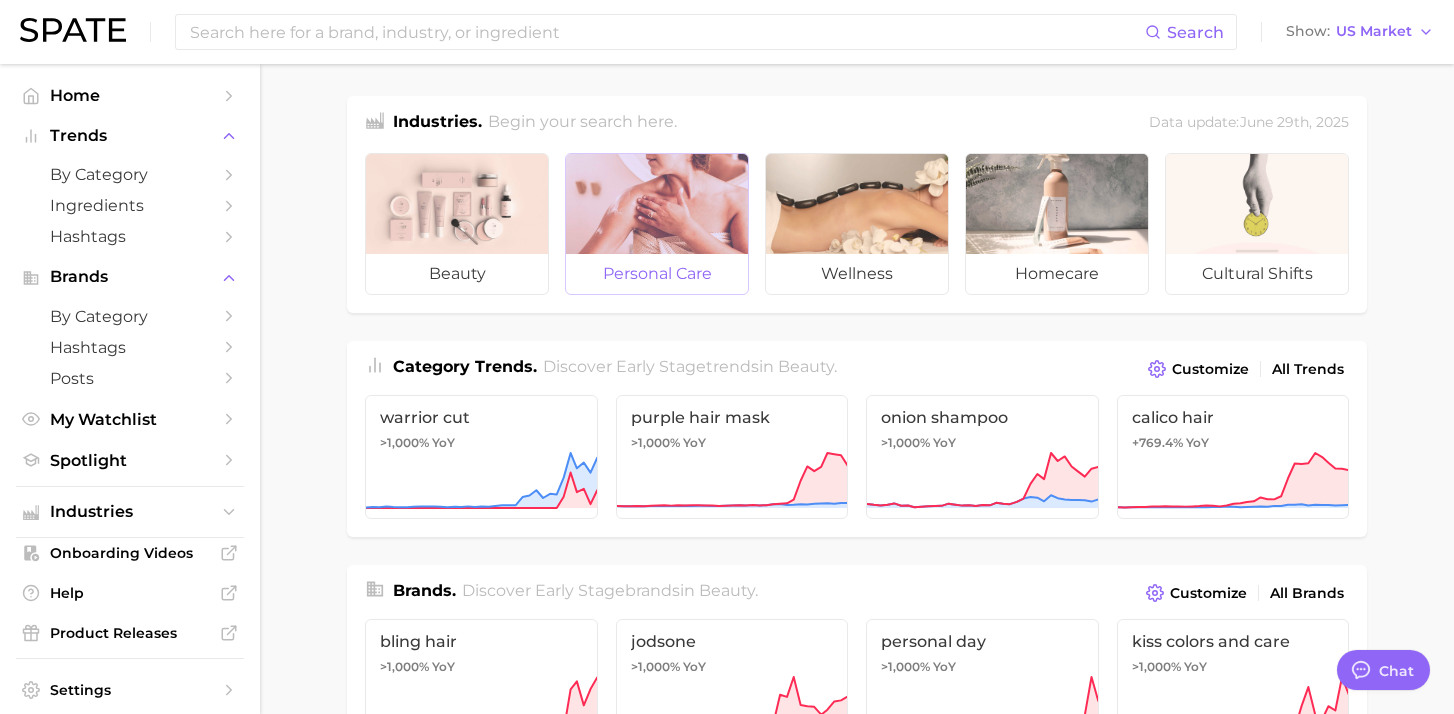 click at bounding box center [657, 204] 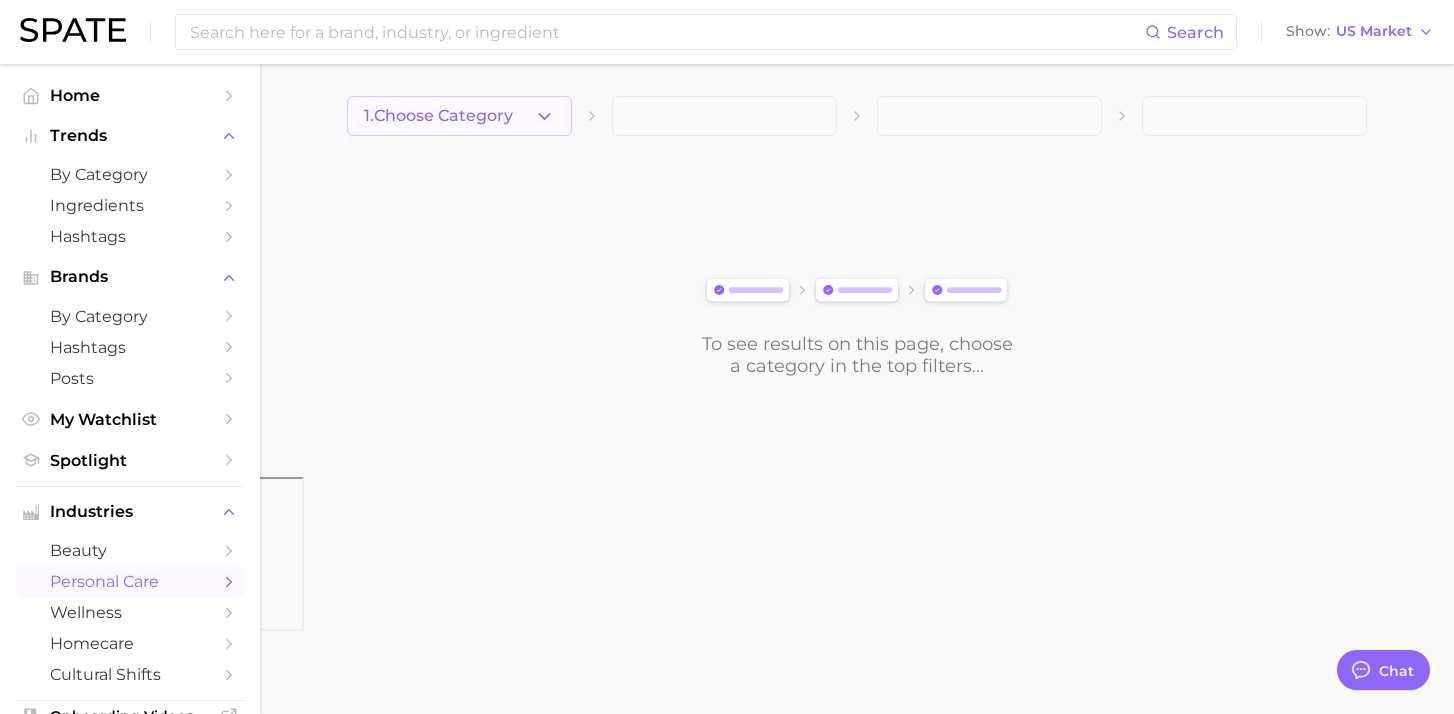 click on "1.  Choose Category" at bounding box center (459, 116) 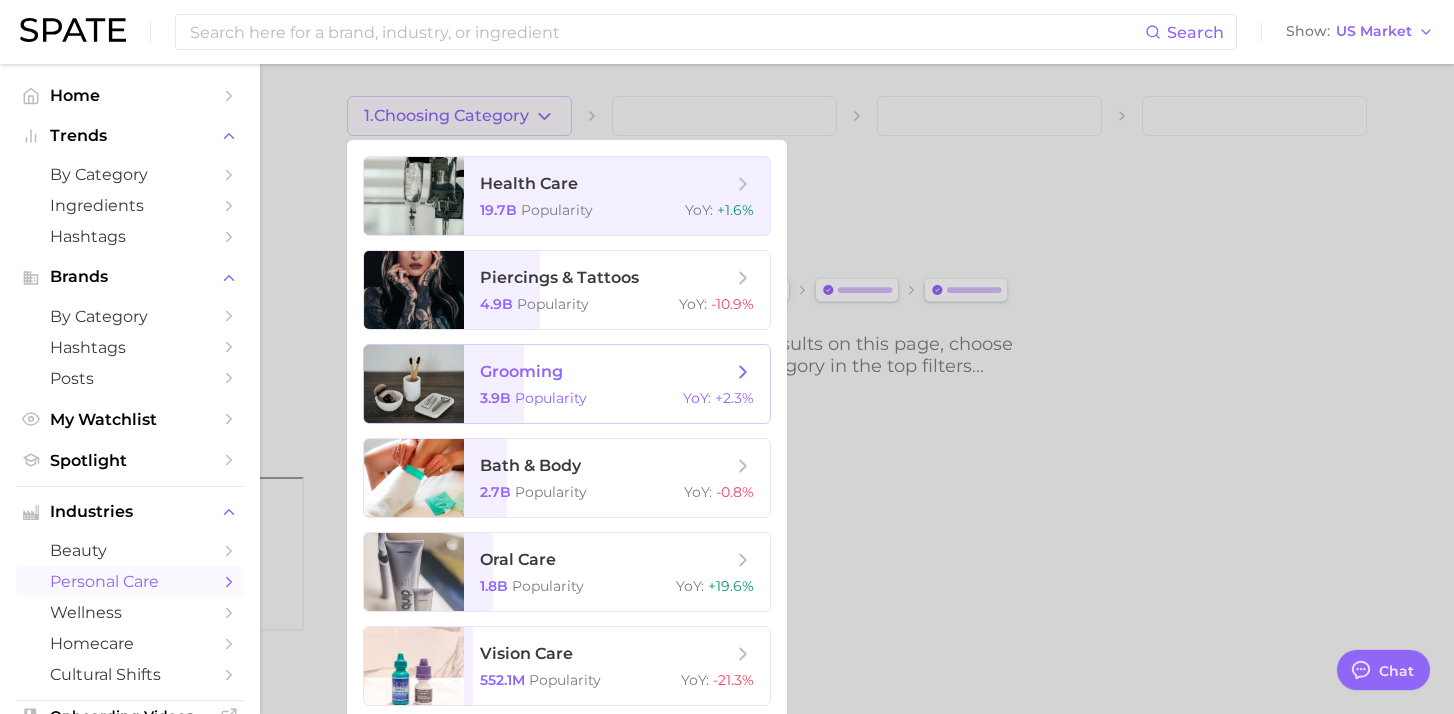 click on "grooming" at bounding box center [606, 372] 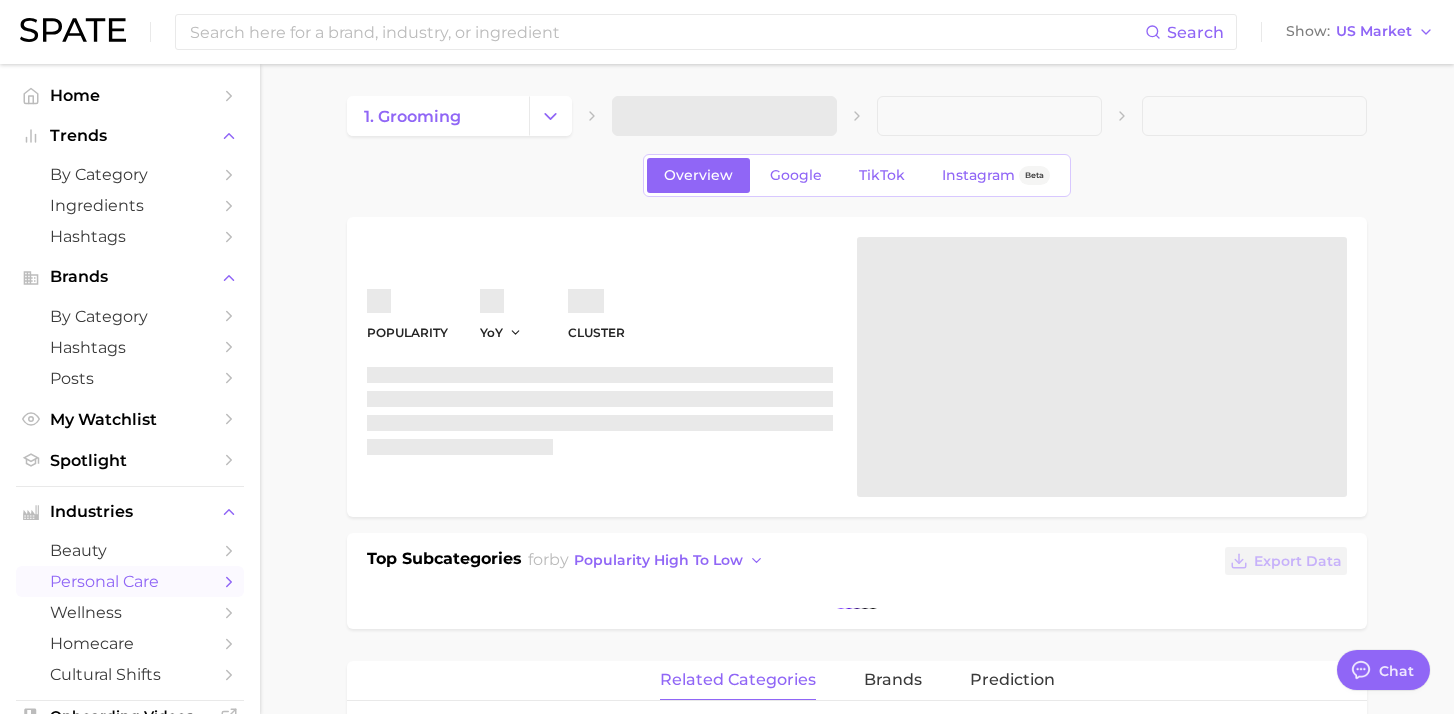 type on "x" 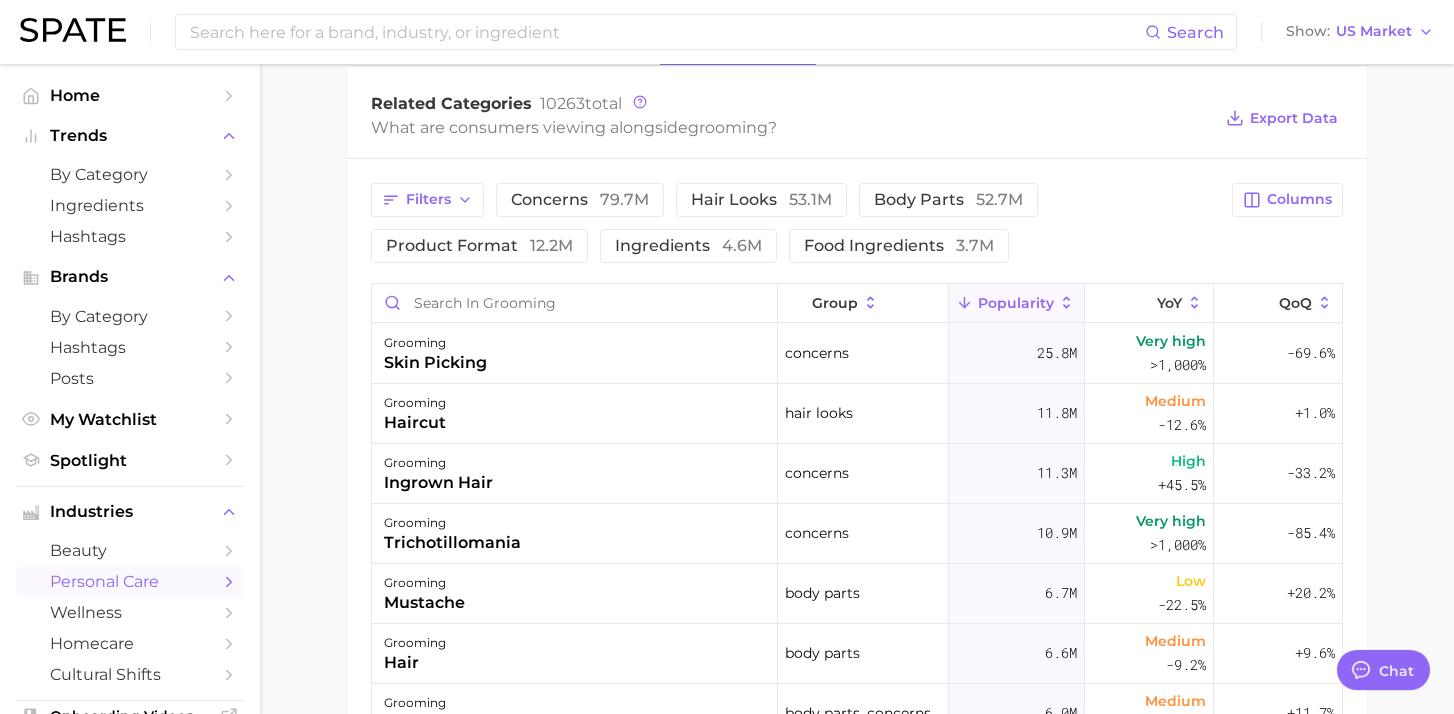 scroll, scrollTop: 777, scrollLeft: 0, axis: vertical 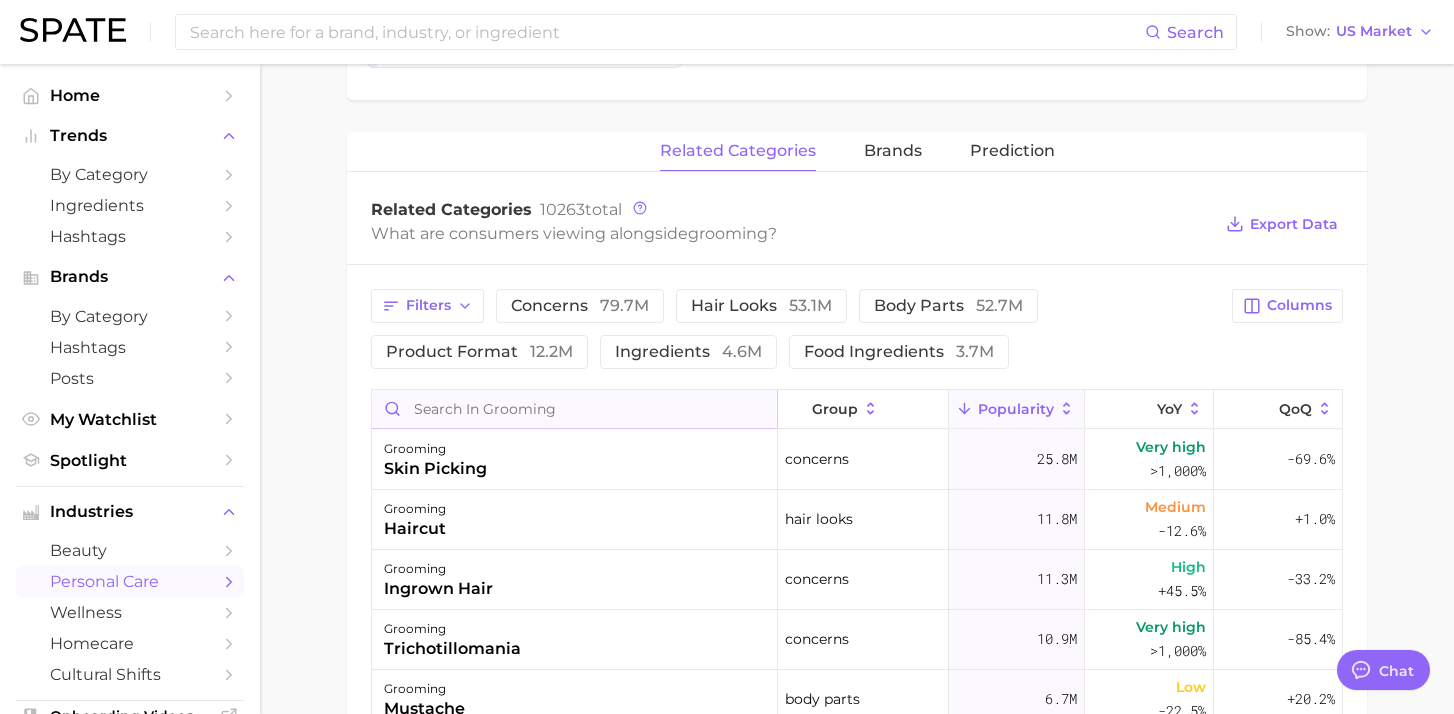 click at bounding box center [574, 409] 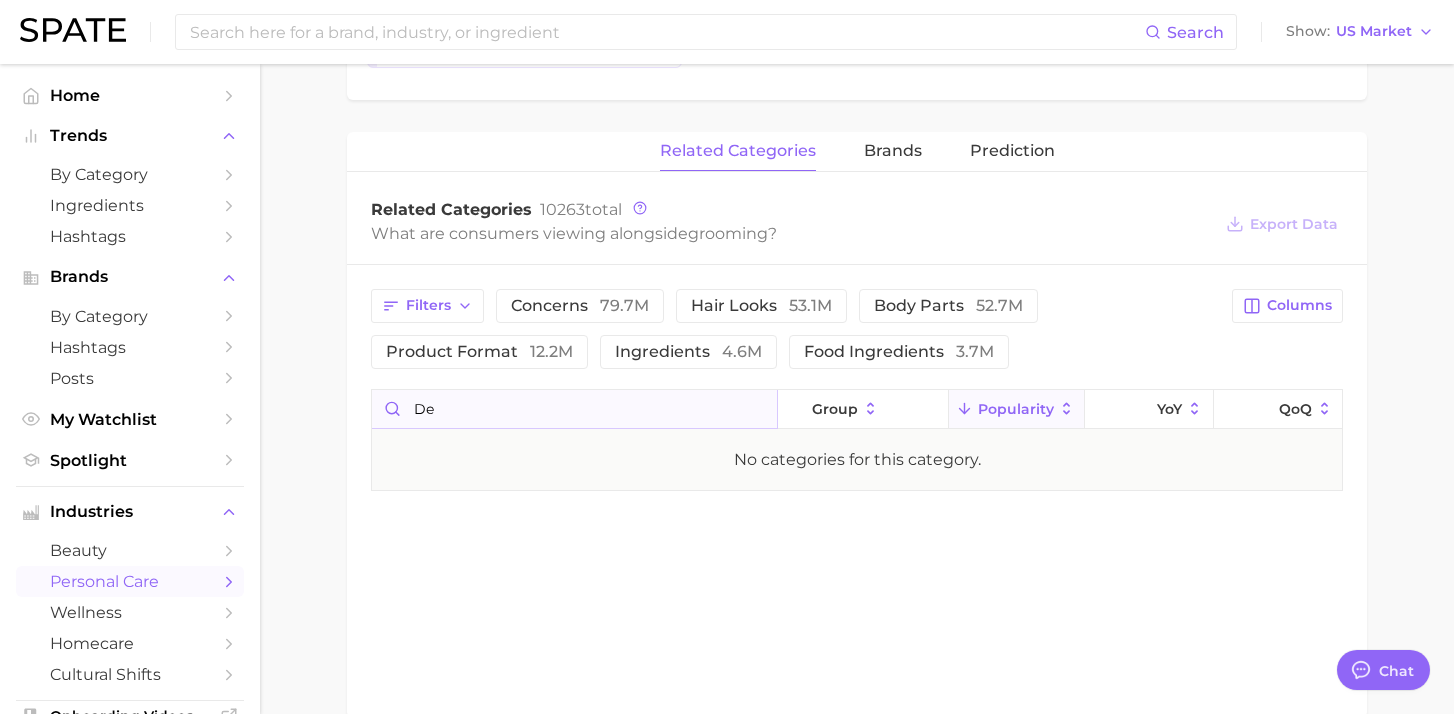 type on "d" 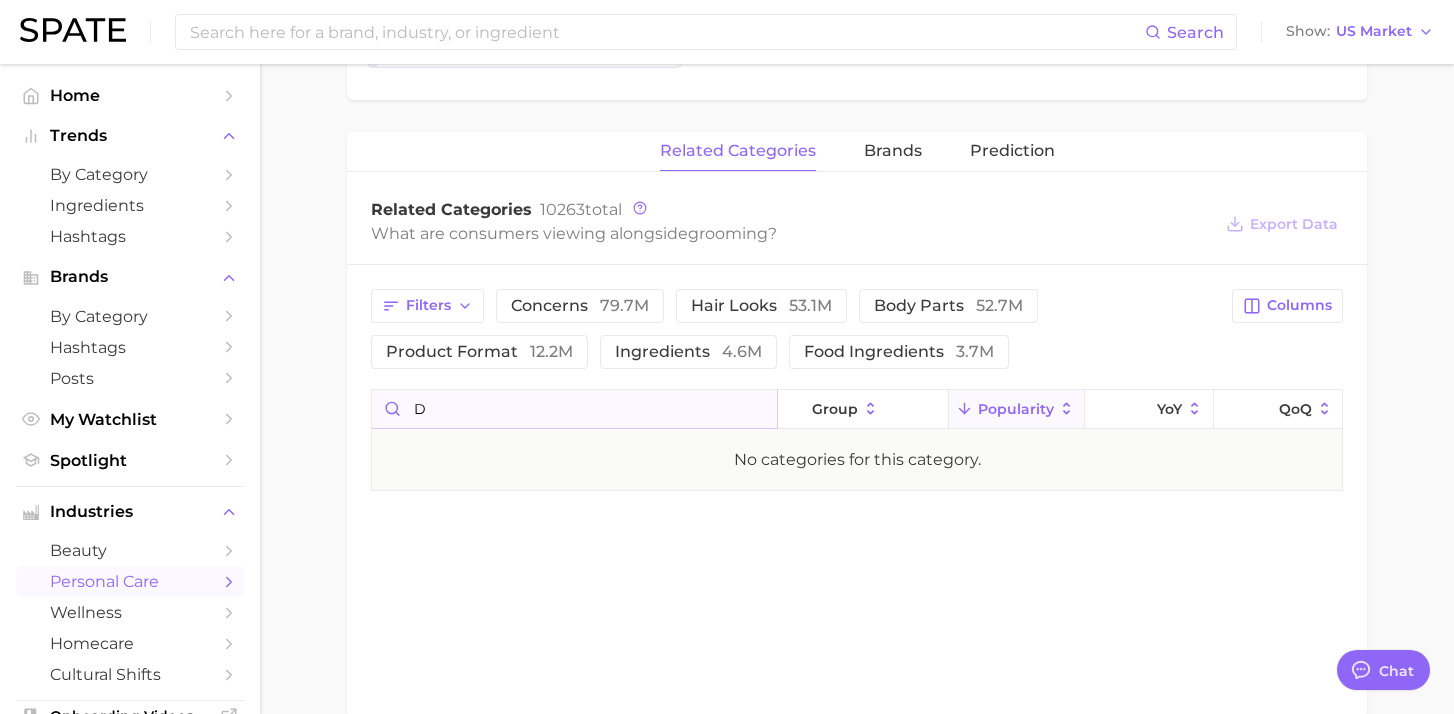 type 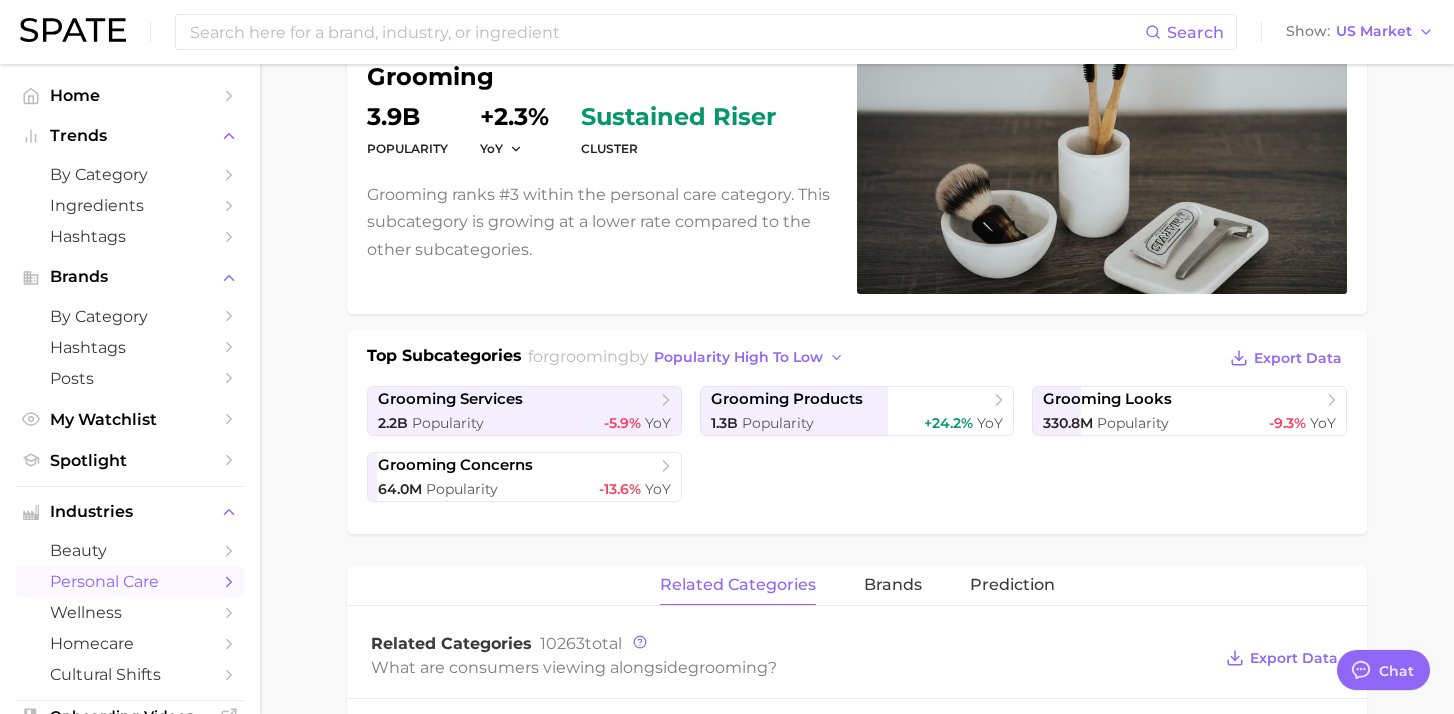 scroll, scrollTop: 0, scrollLeft: 0, axis: both 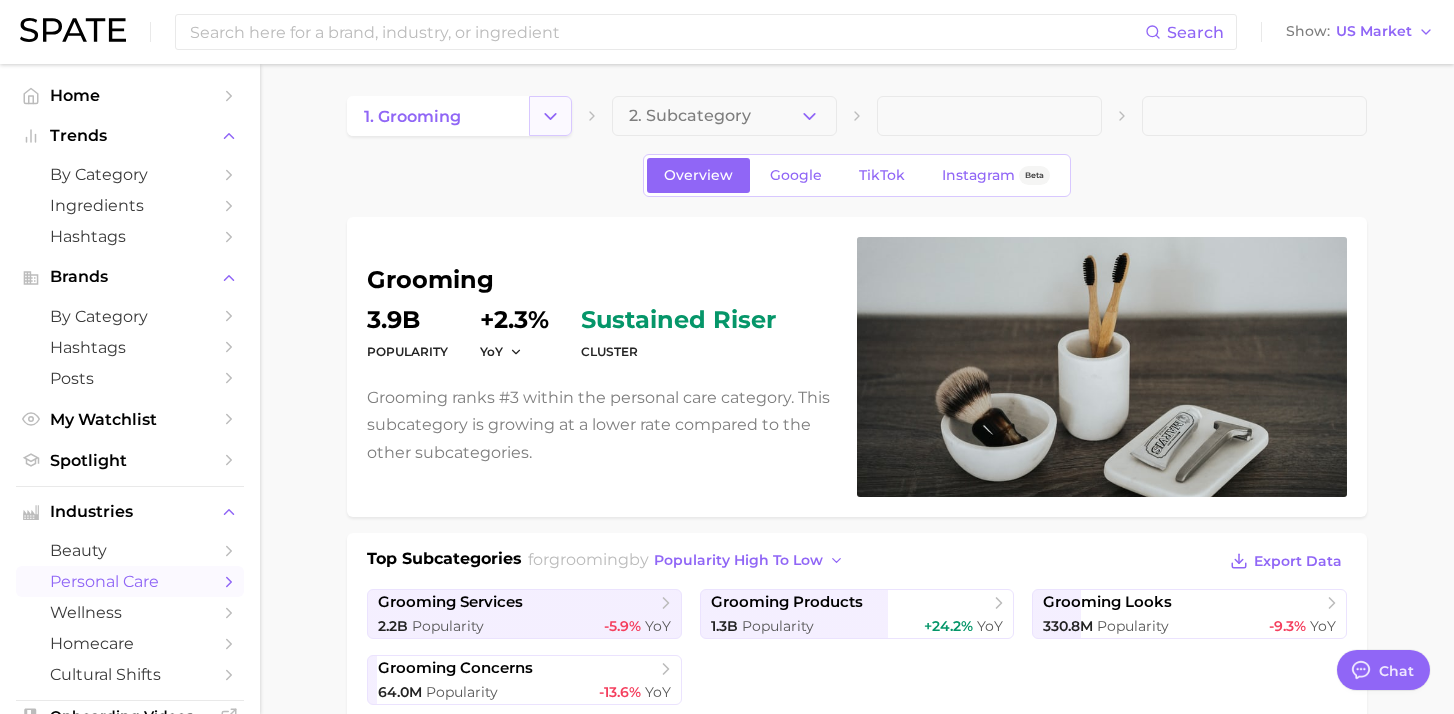 click at bounding box center (550, 116) 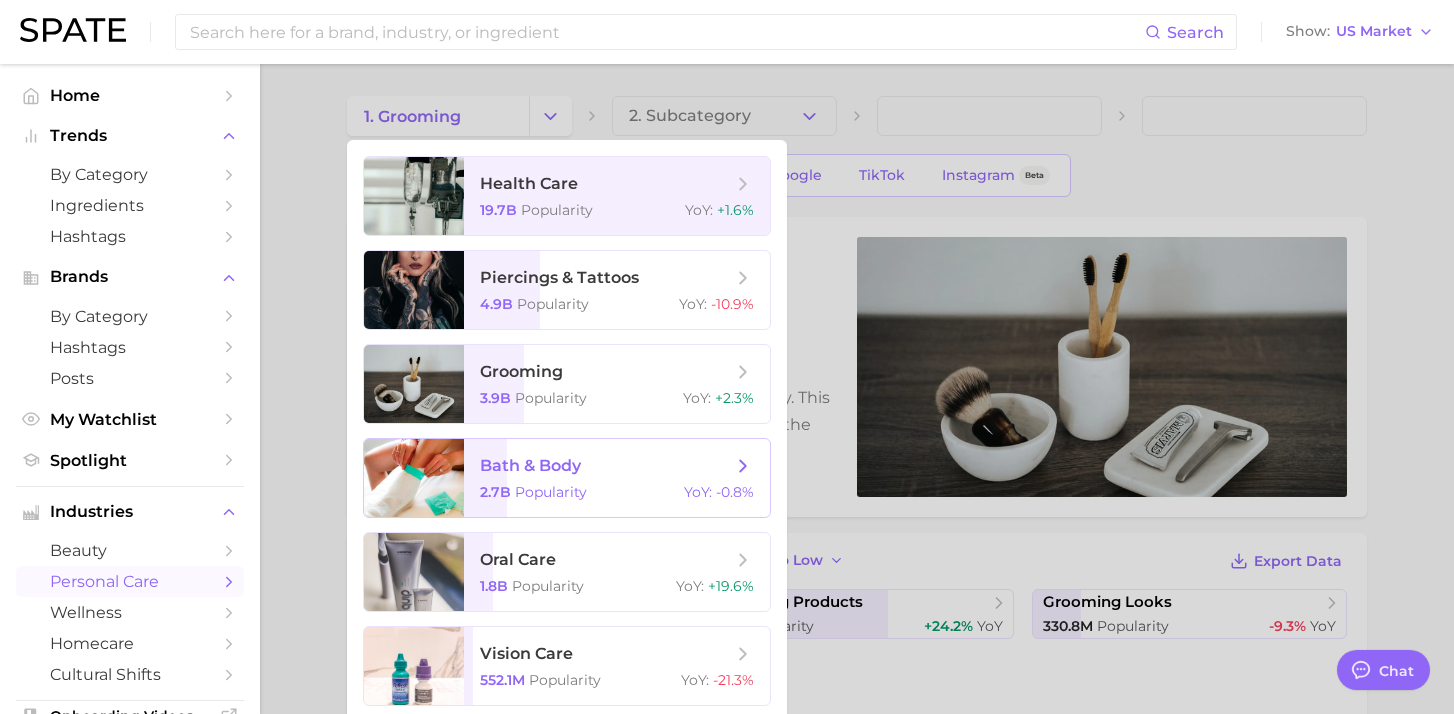 click on "bath & body" at bounding box center (530, 465) 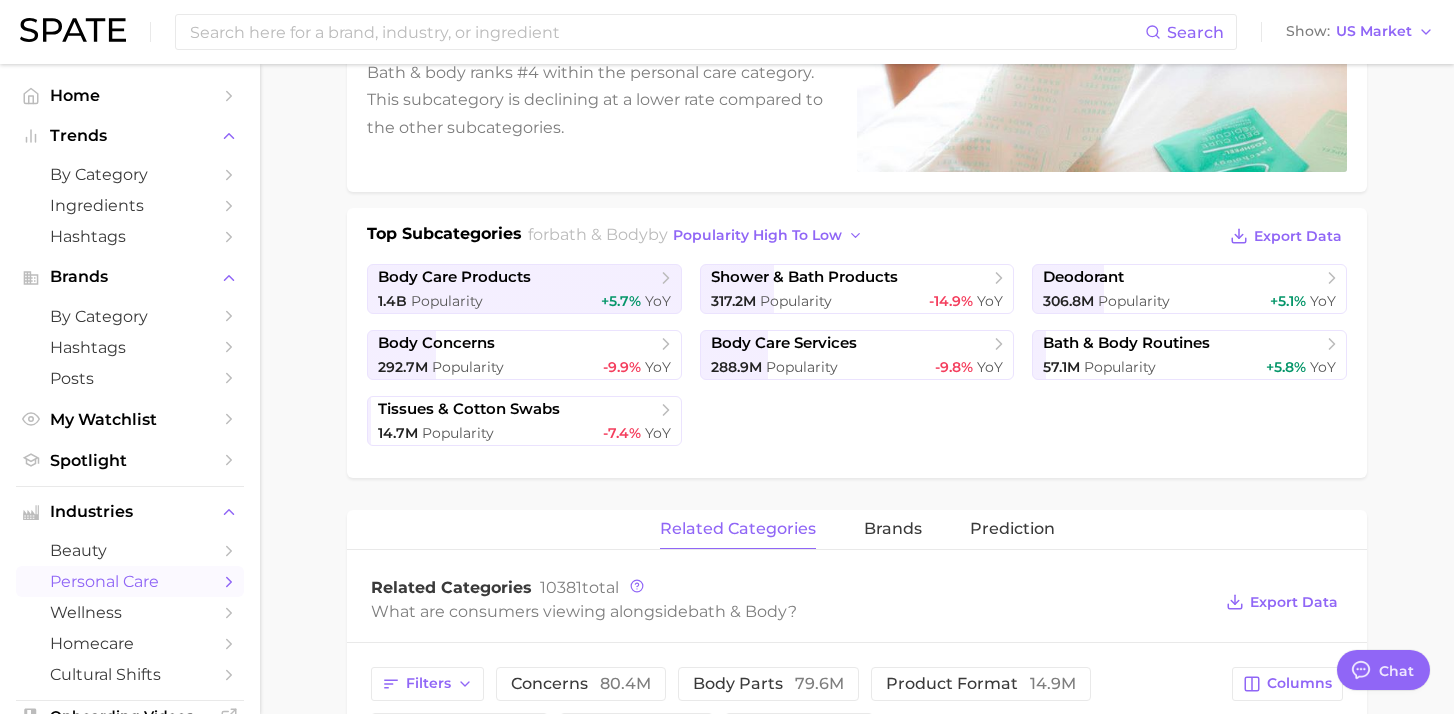 scroll, scrollTop: 342, scrollLeft: 0, axis: vertical 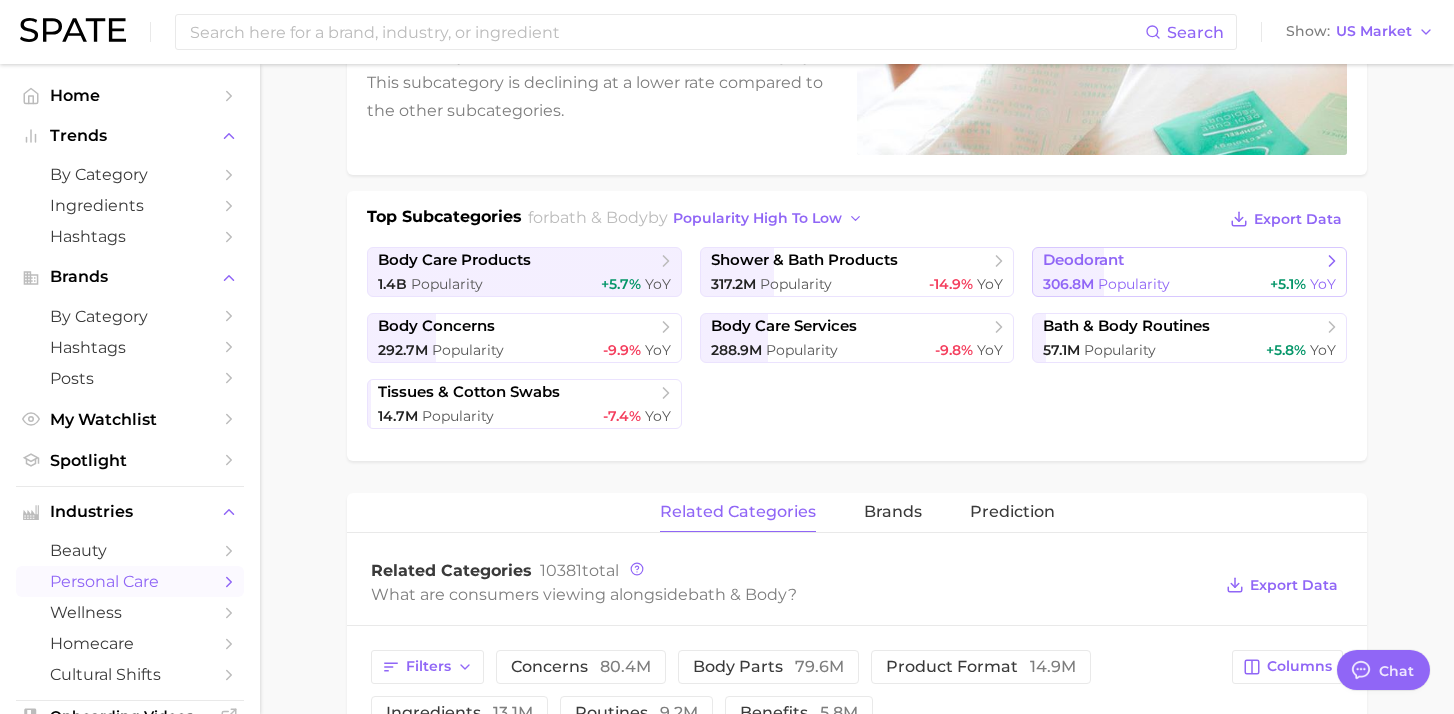click on "deodorant 306.8m   Popularity +5.1%   YoY" at bounding box center [1189, 272] 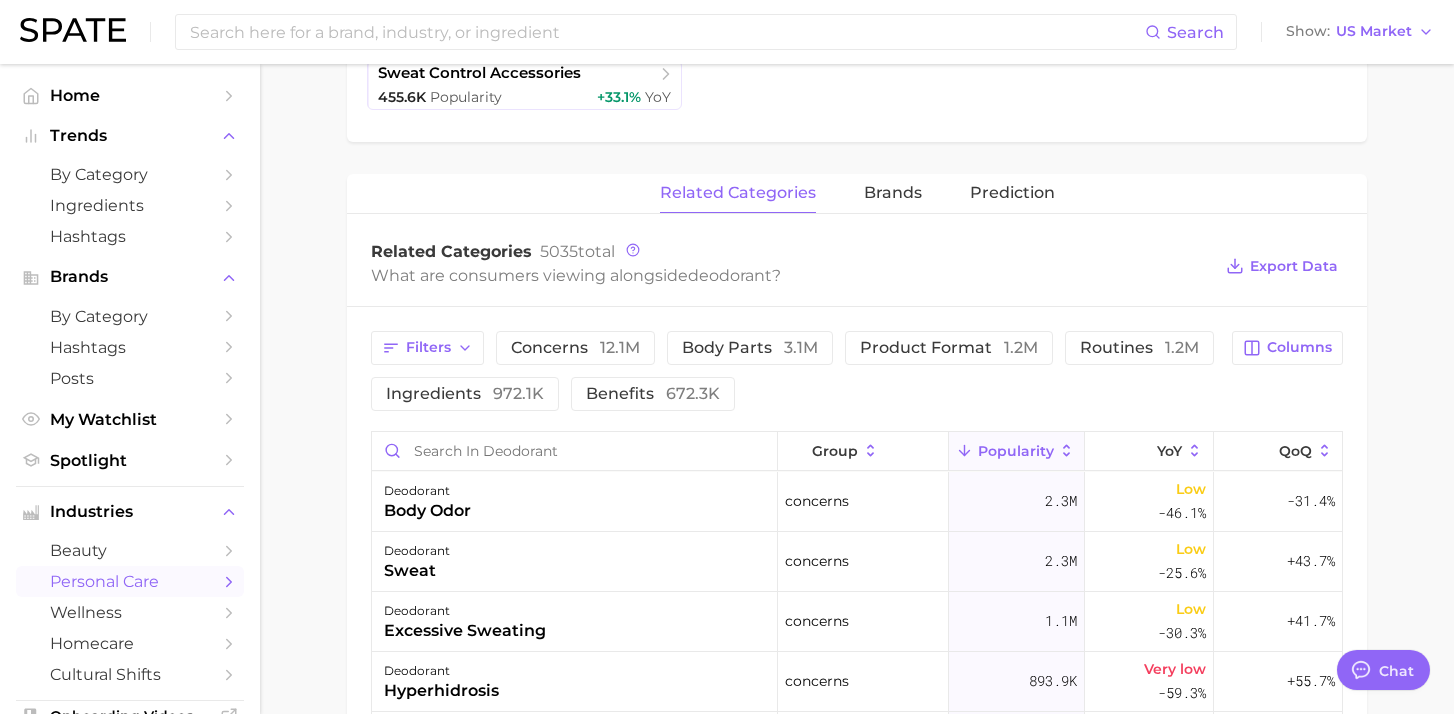 scroll, scrollTop: 604, scrollLeft: 0, axis: vertical 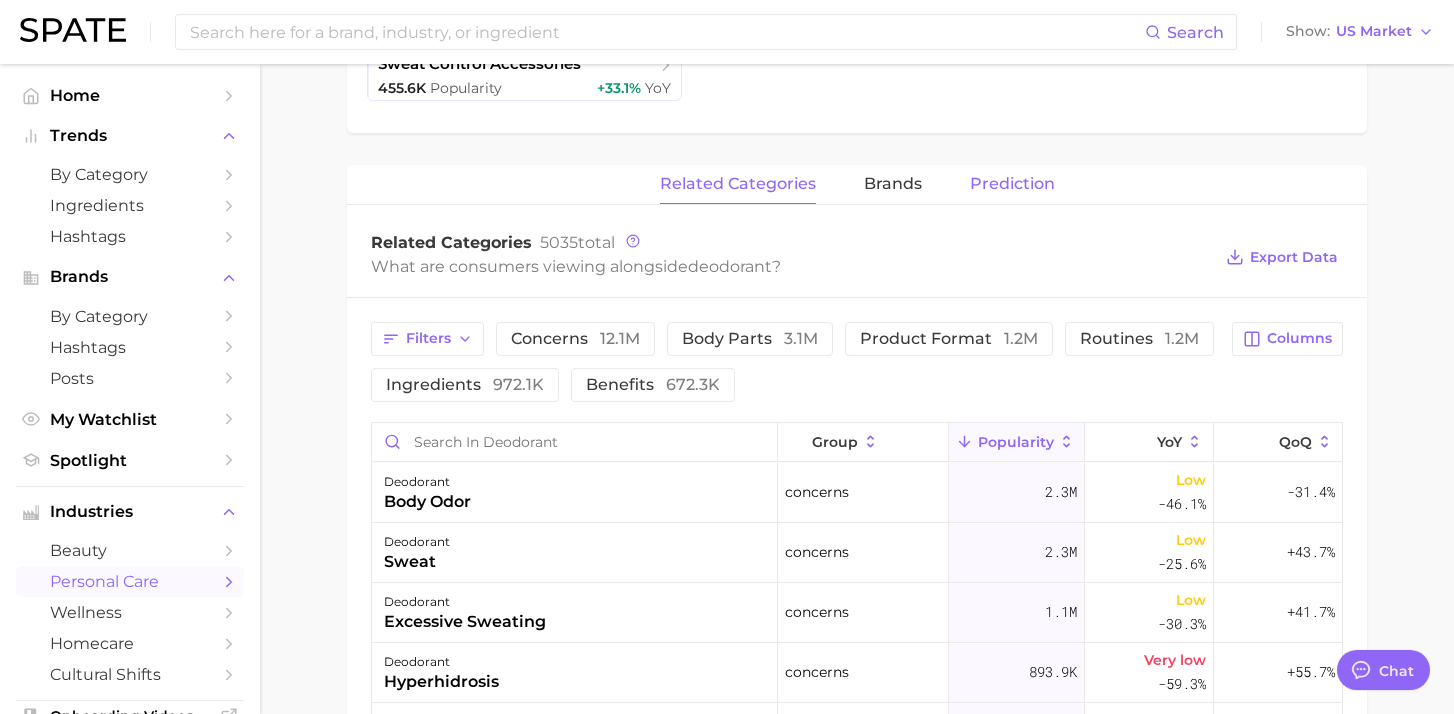 click on "Prediction" at bounding box center (1012, 184) 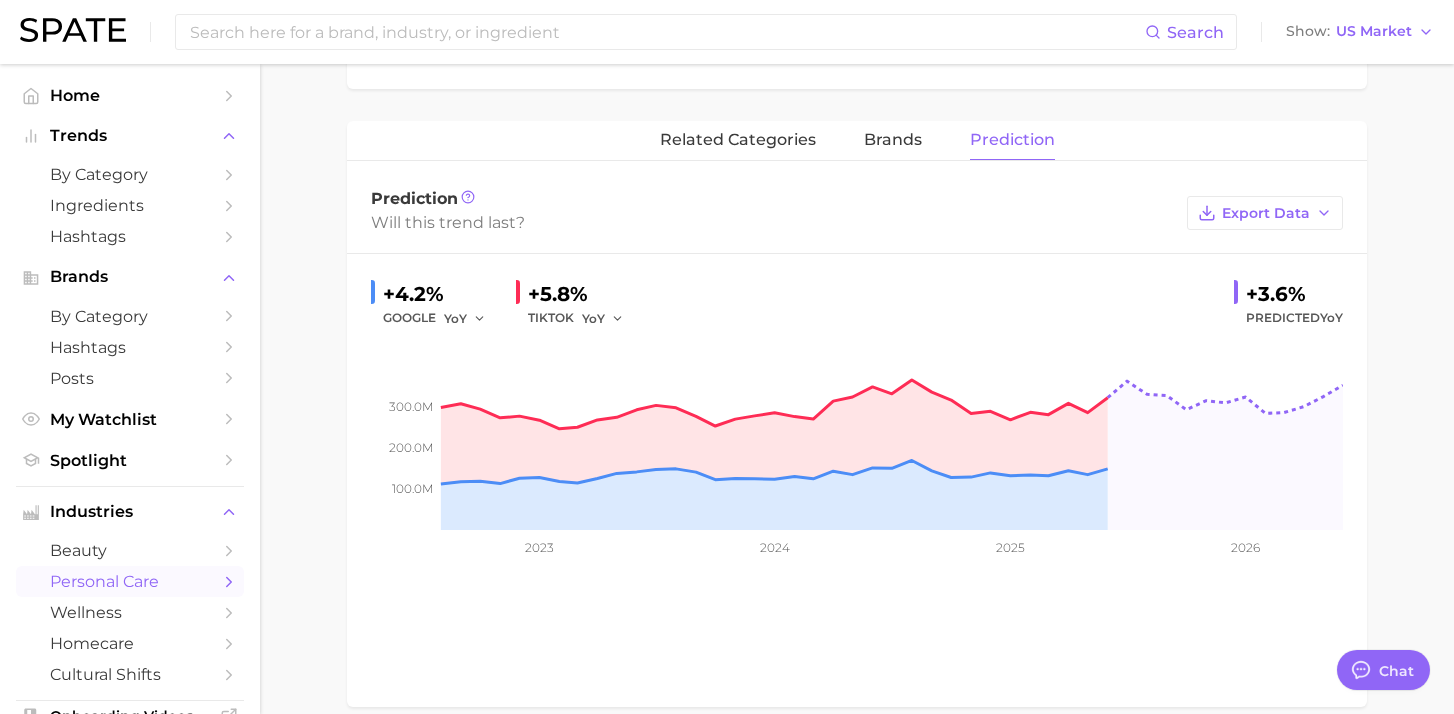scroll, scrollTop: 640, scrollLeft: 0, axis: vertical 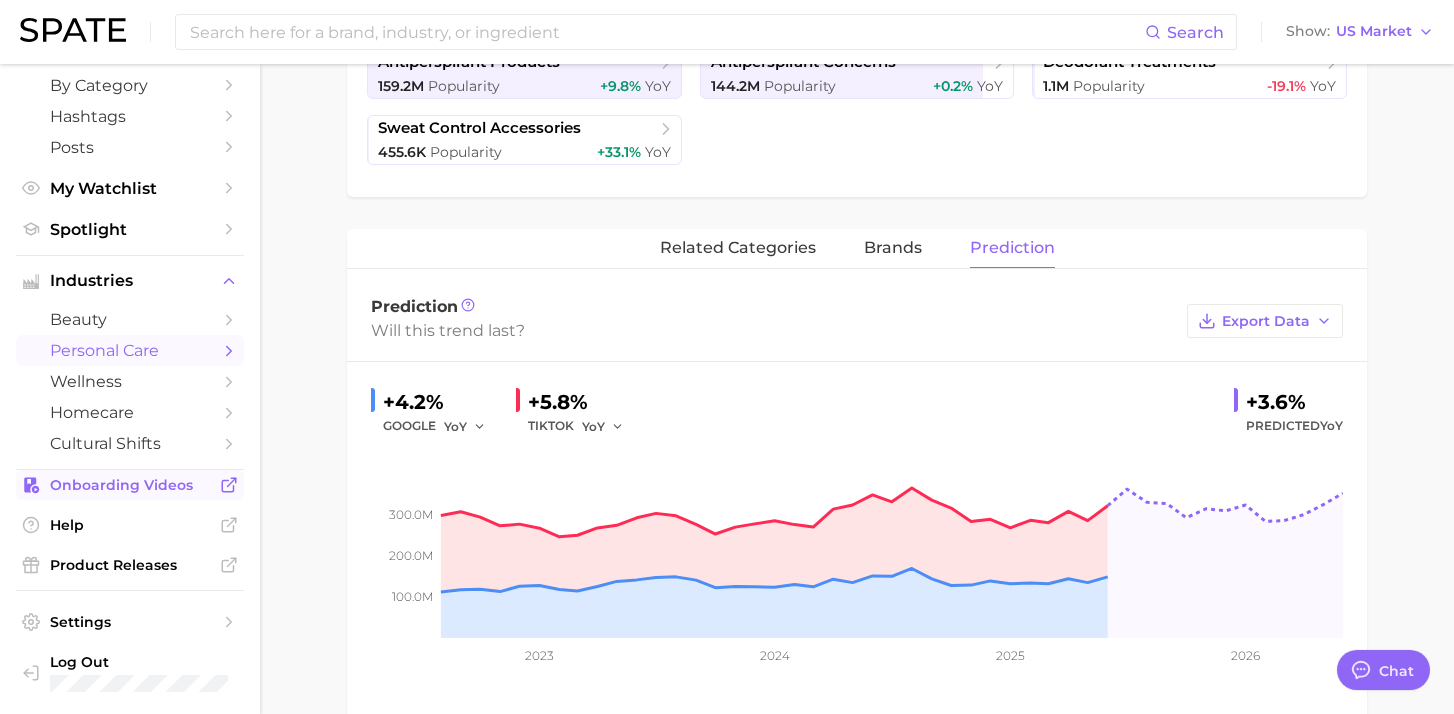 click on "Onboarding Videos" at bounding box center (130, 485) 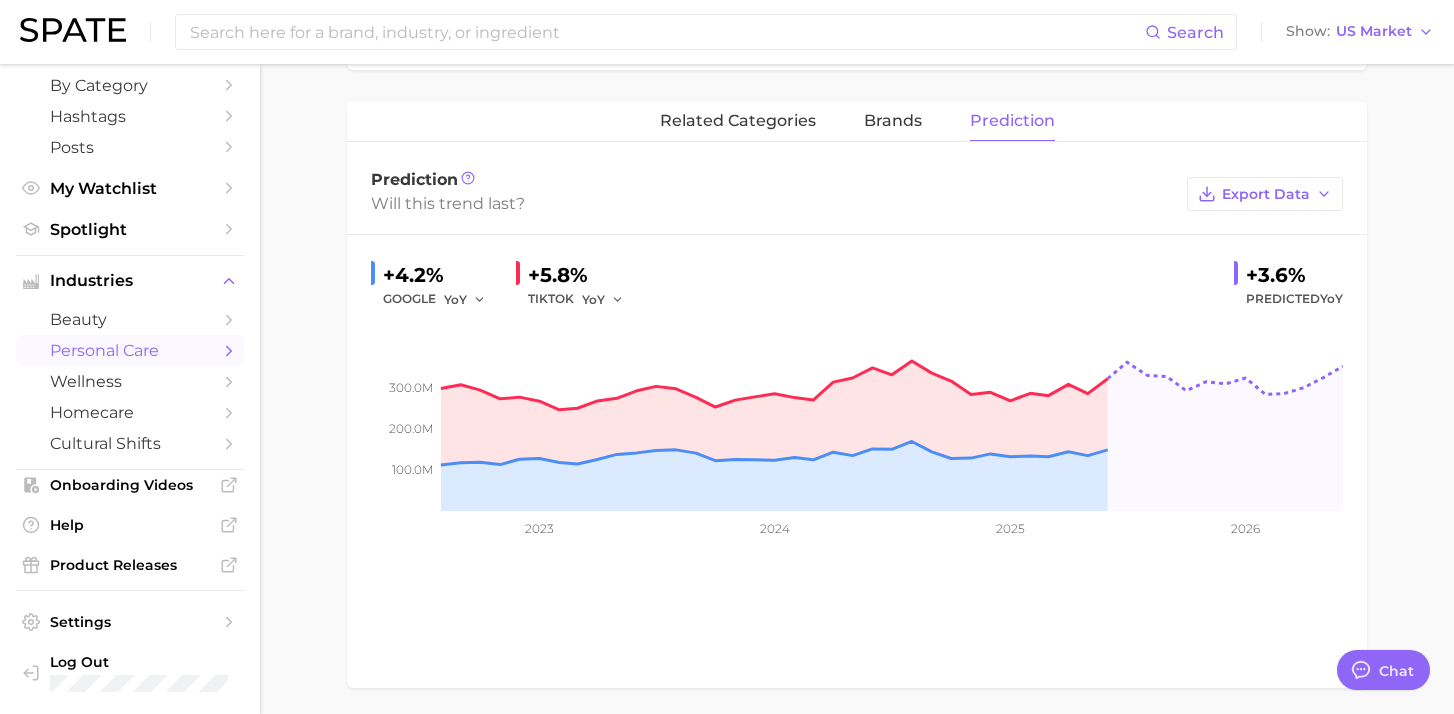 scroll, scrollTop: 740, scrollLeft: 0, axis: vertical 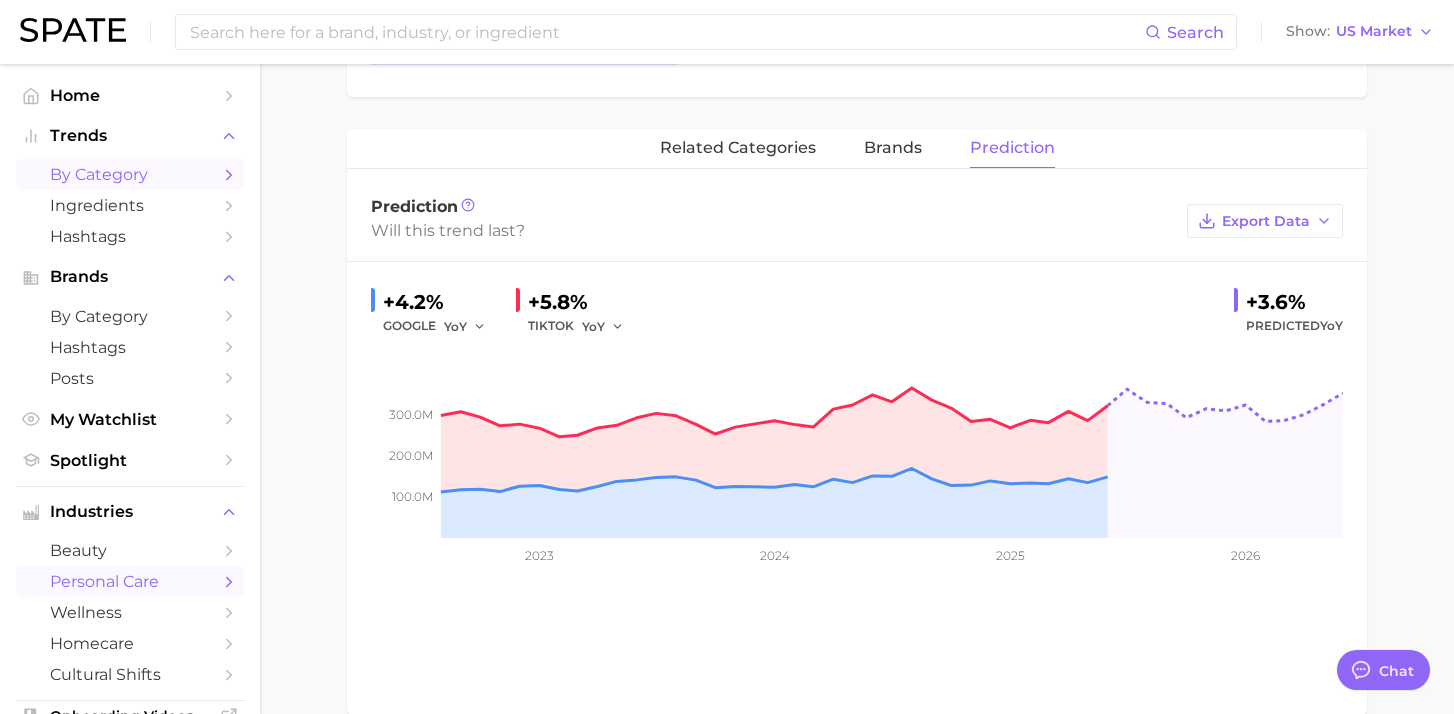 click 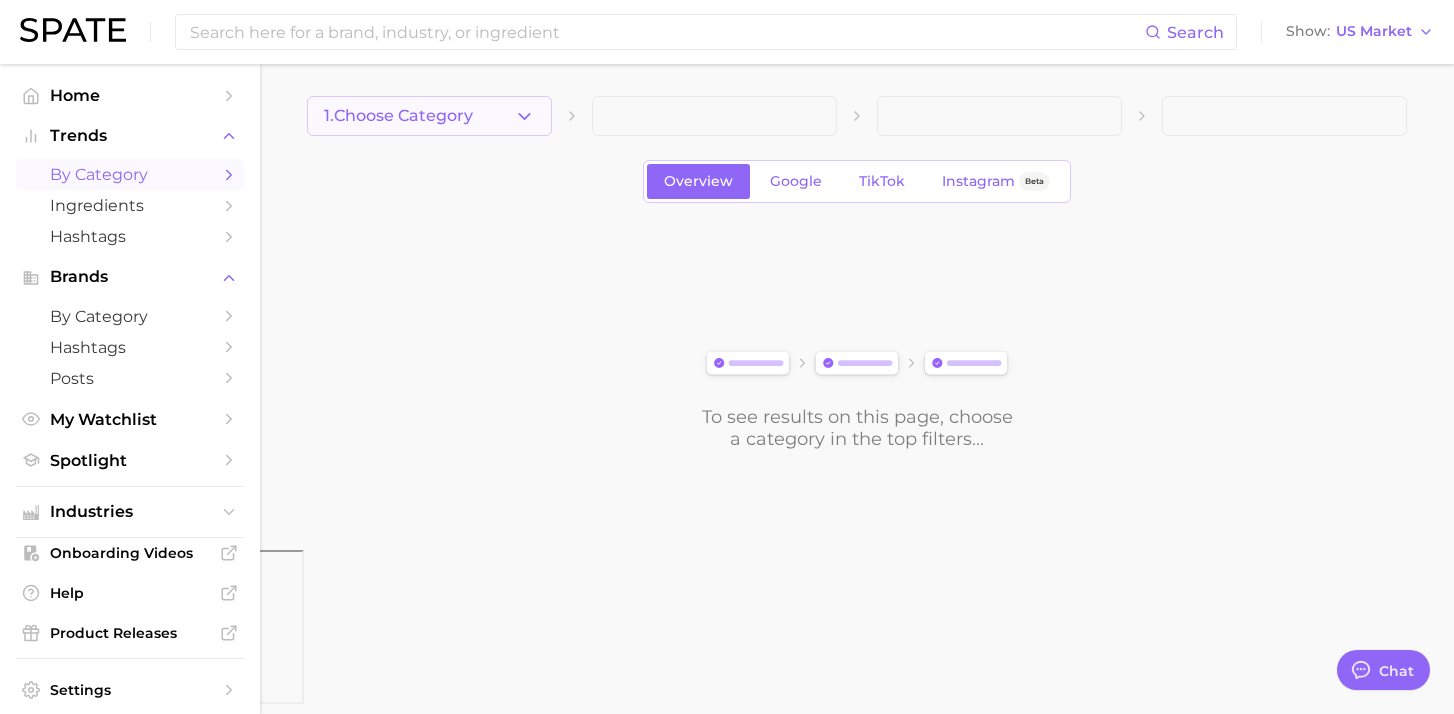 click on "1.  Choose Category" at bounding box center (429, 116) 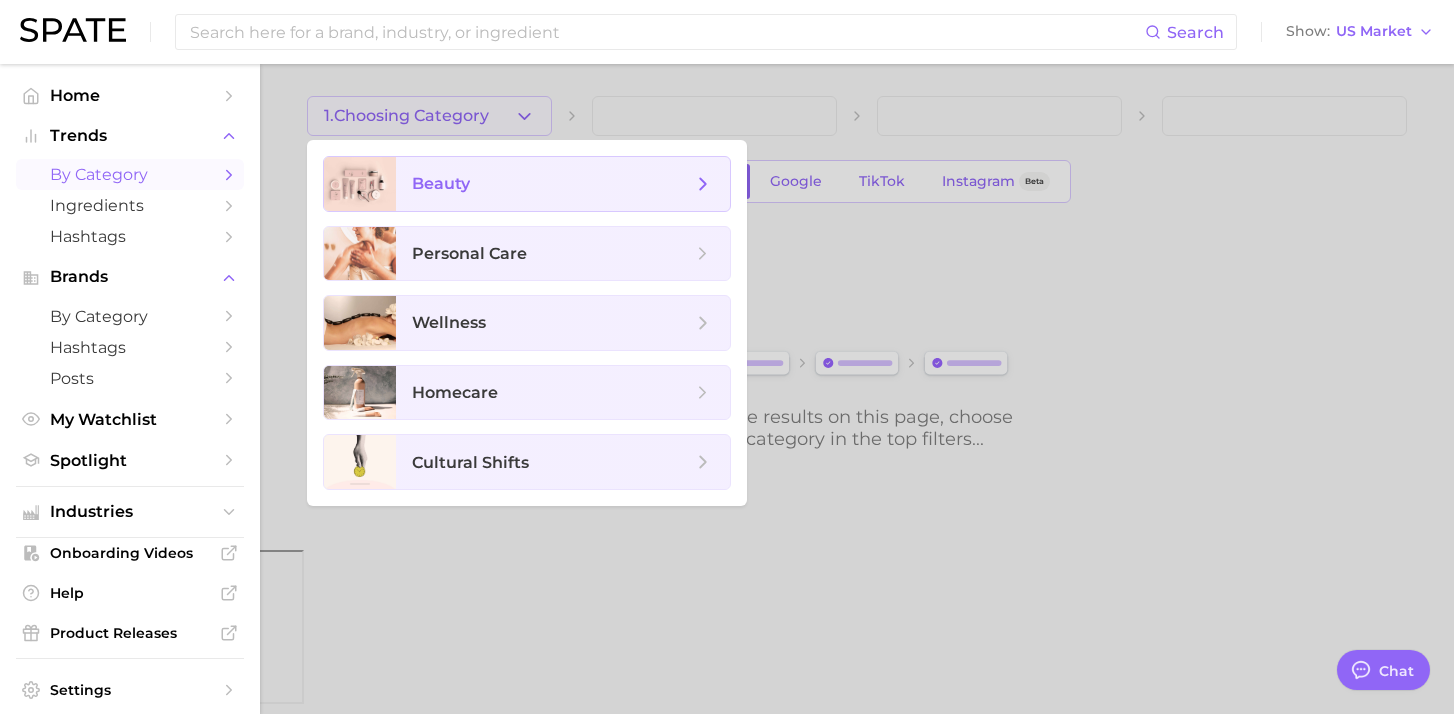 click on "beauty" at bounding box center [552, 184] 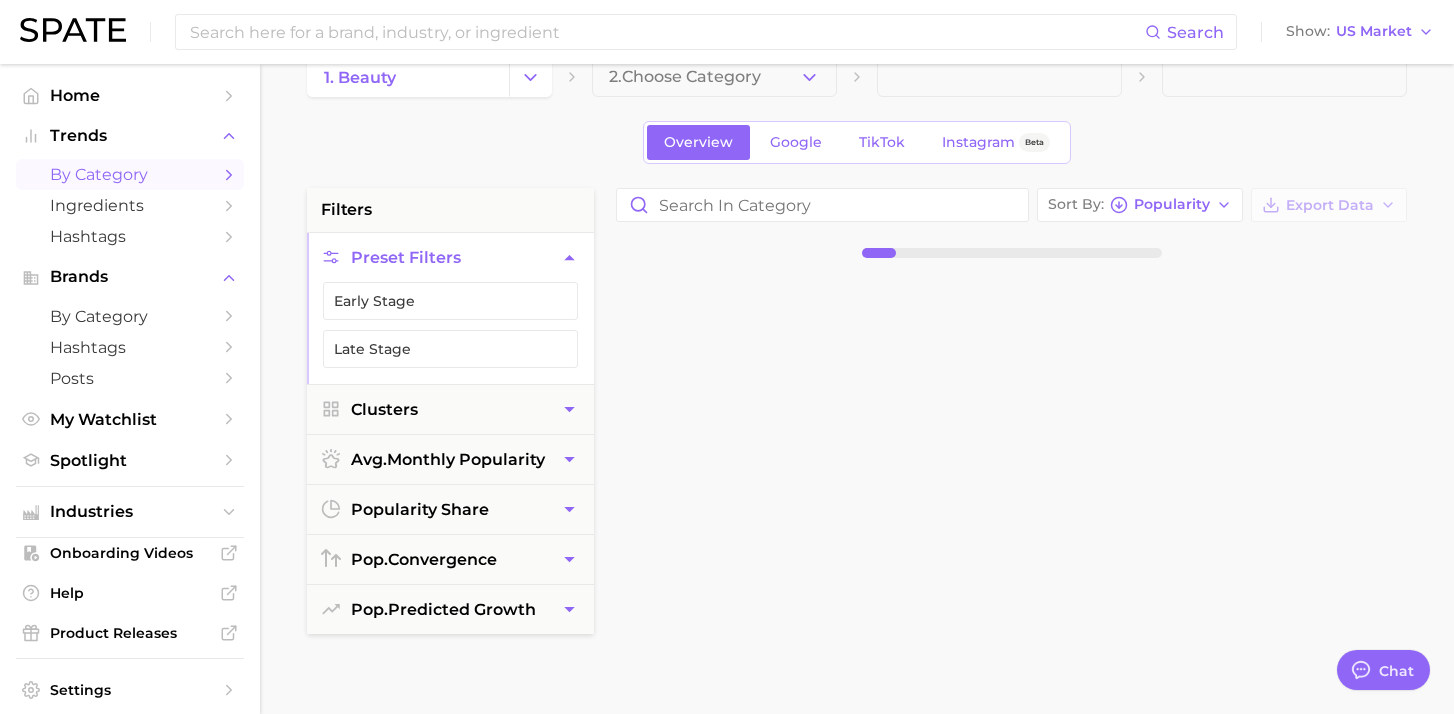 scroll, scrollTop: 47, scrollLeft: 0, axis: vertical 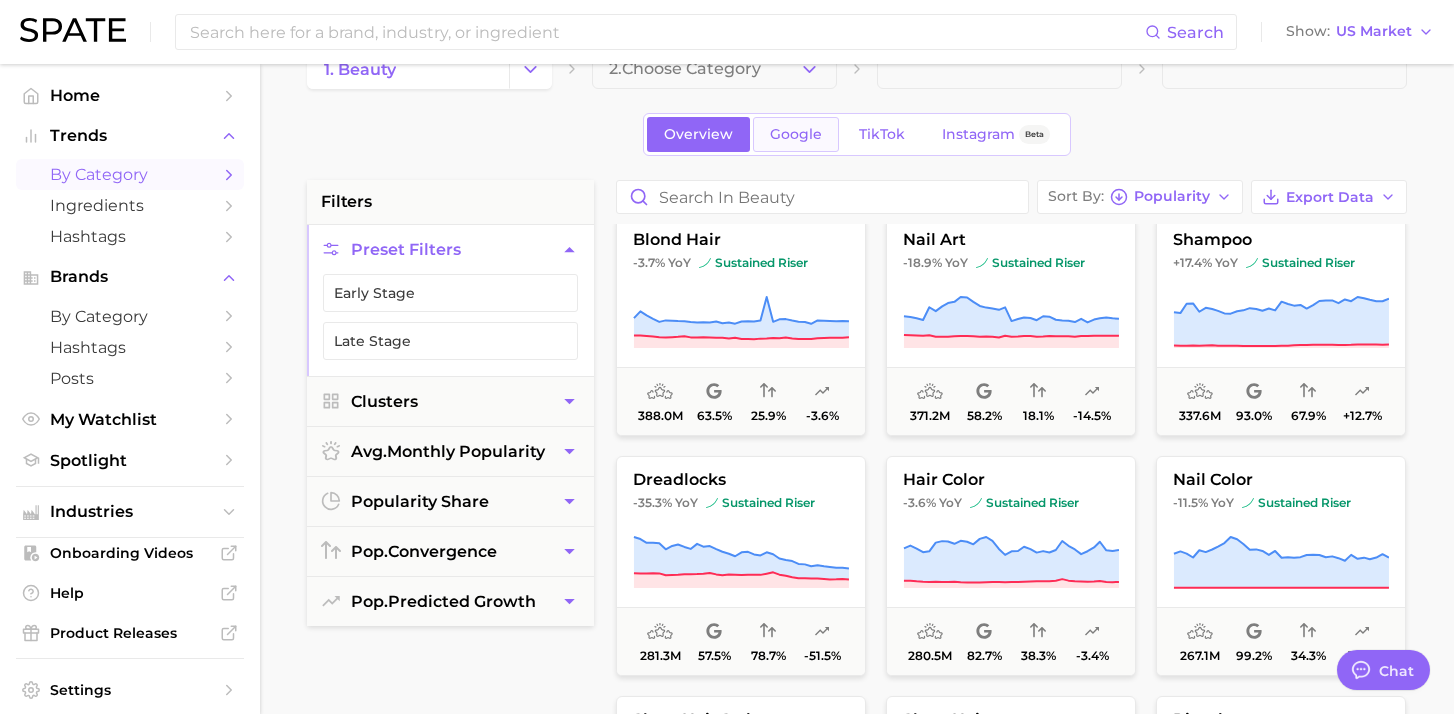 click on "Google" at bounding box center (796, 134) 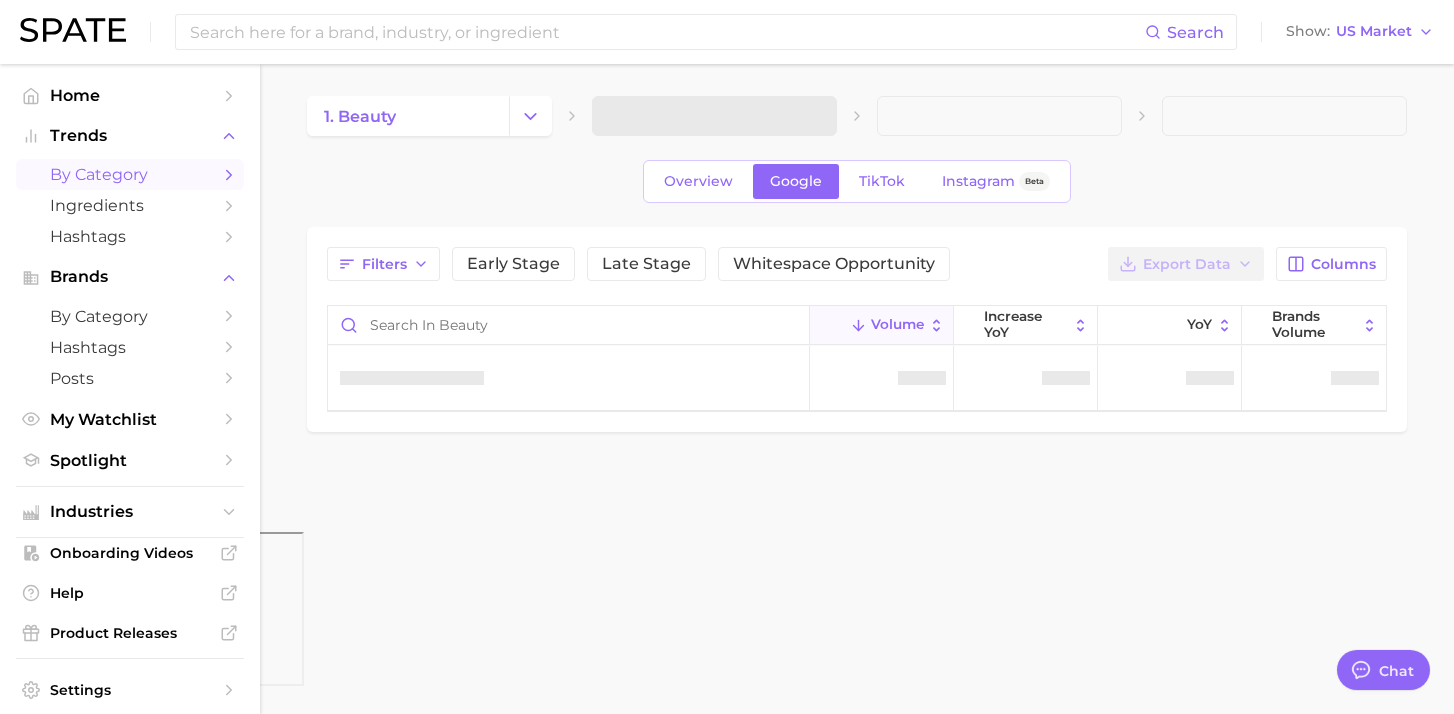 scroll, scrollTop: 0, scrollLeft: 0, axis: both 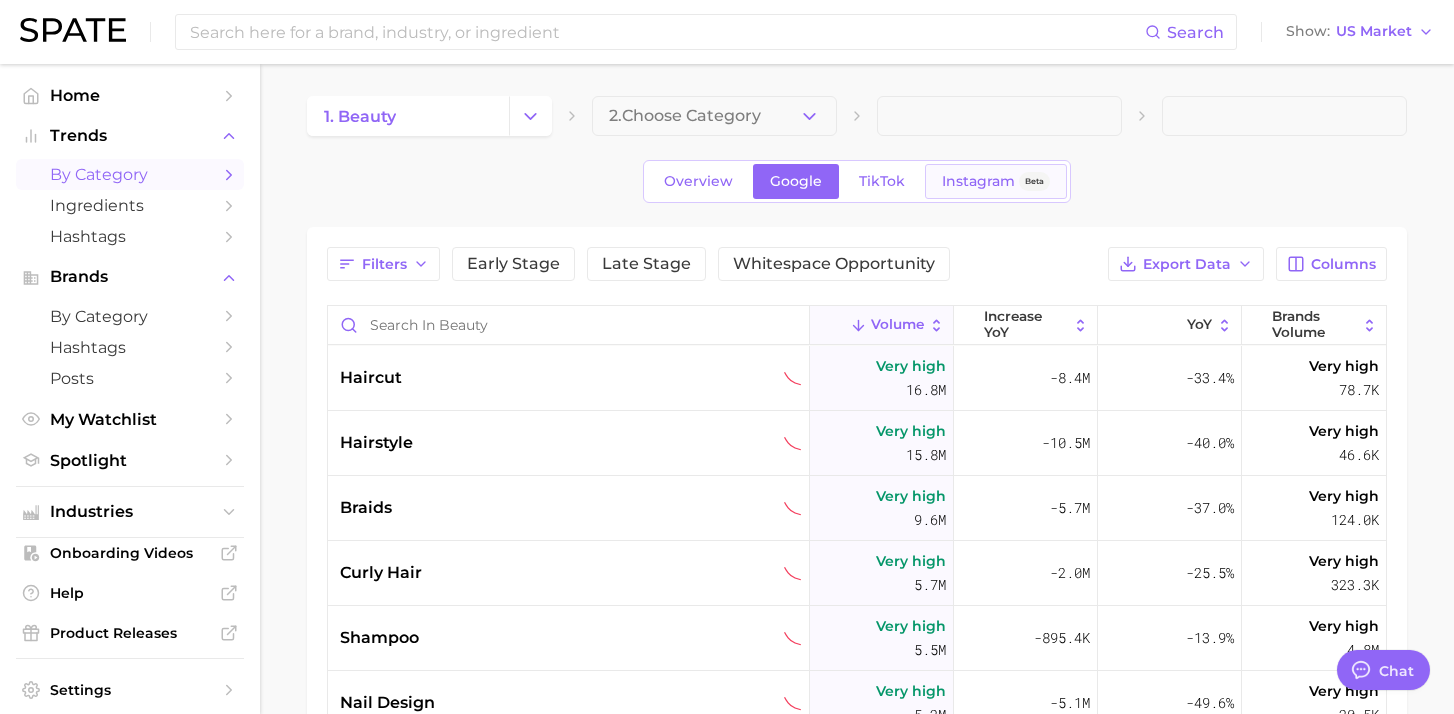click on "Instagram" at bounding box center [978, 181] 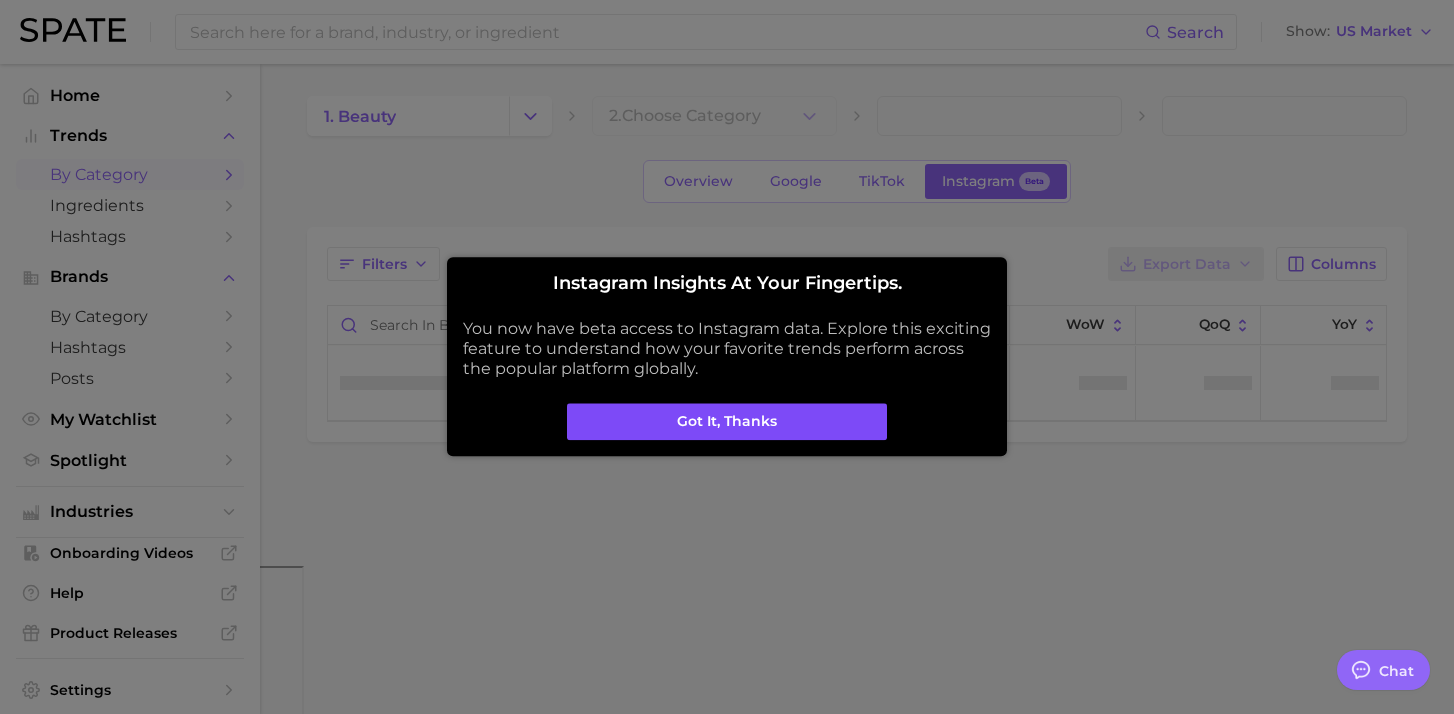click on "Got it, thanks" at bounding box center [727, 422] 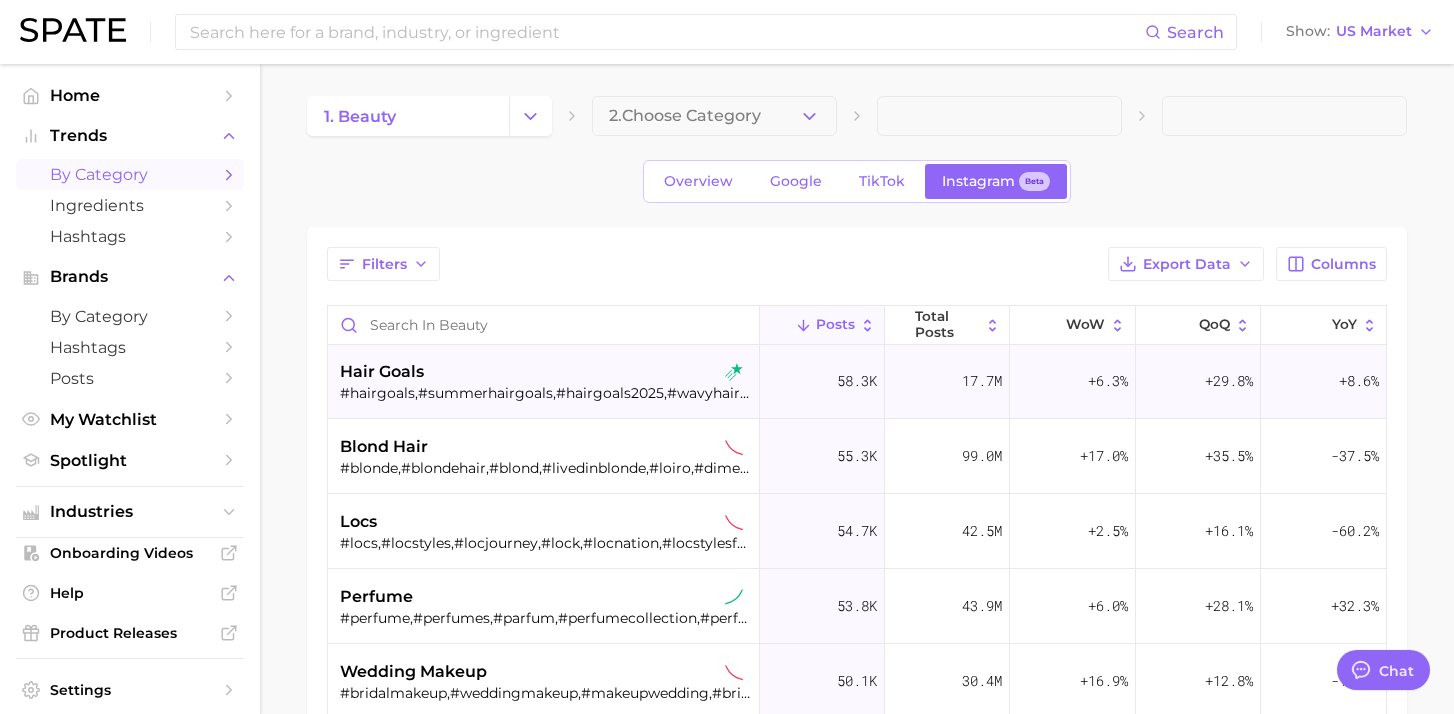 scroll, scrollTop: 1364, scrollLeft: 0, axis: vertical 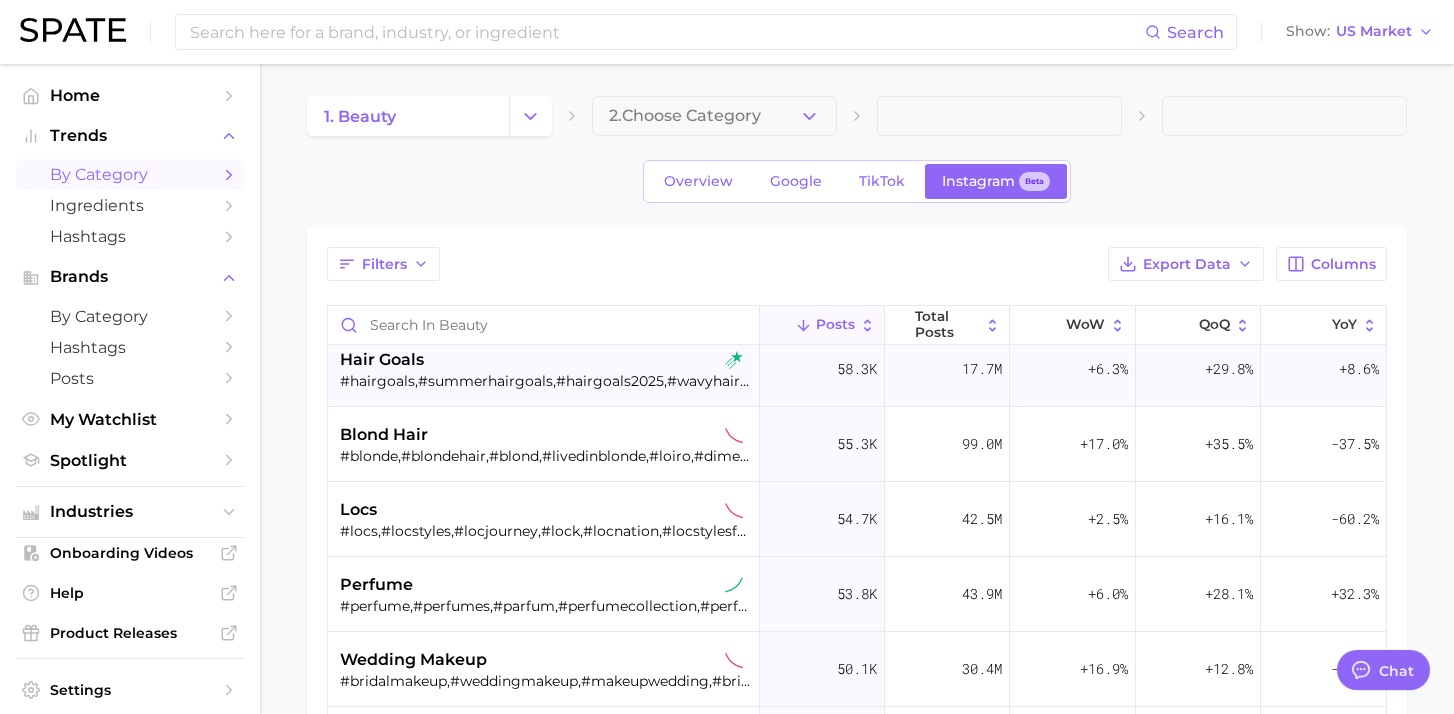 click on "perfume #perfume,#perfumes,#parfum,#perfumecollection,#perfumeaddict,#luxuryperfume,#perfumesimportados,#perfumaria,#lattafa,#perfumelover" at bounding box center [545, 594] 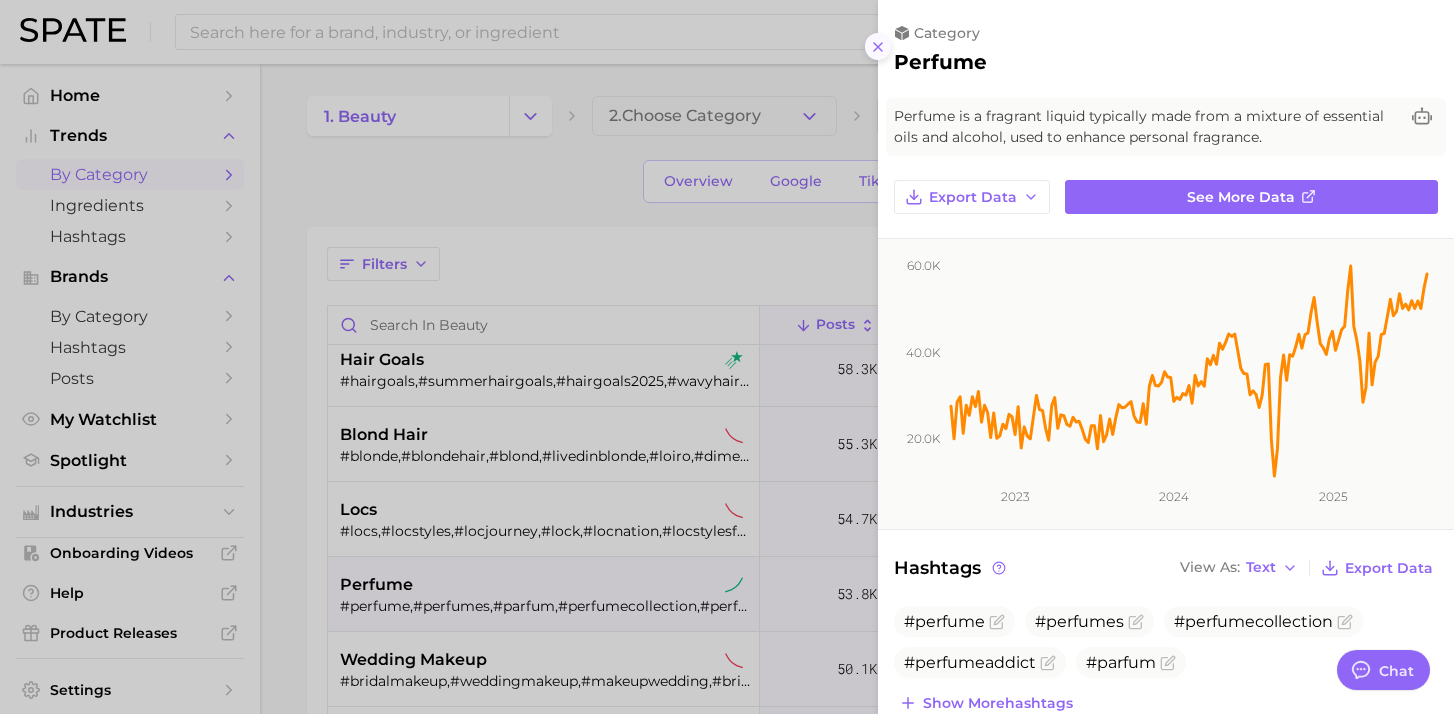 click 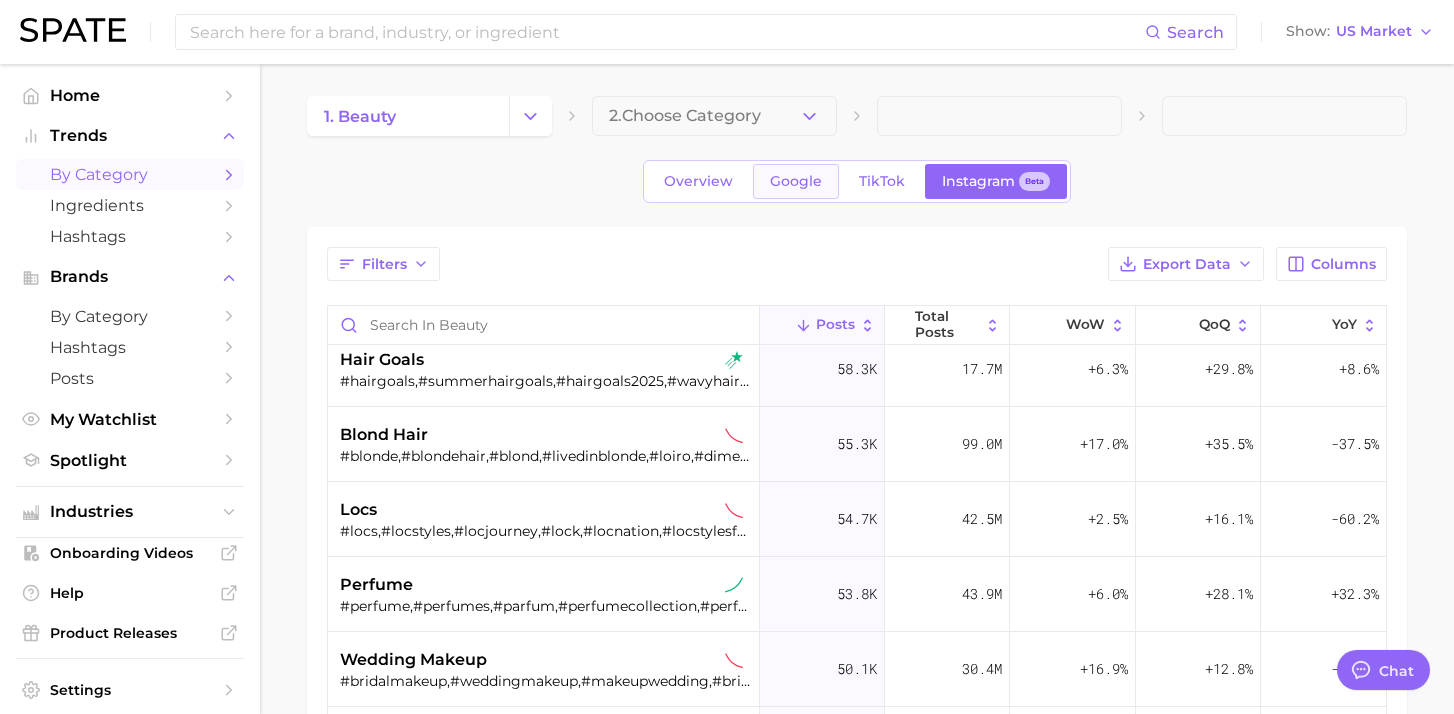click on "Google" at bounding box center [796, 181] 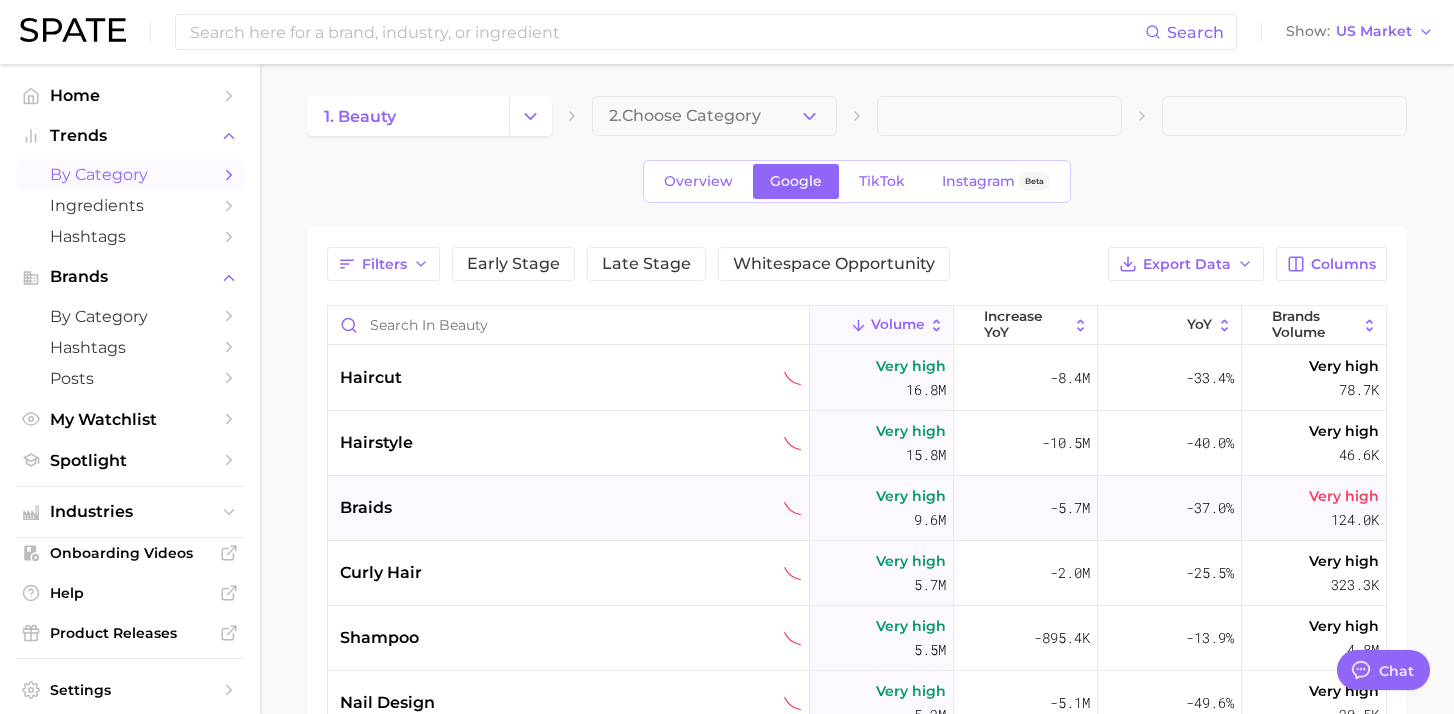 click on "Very high" at bounding box center (911, 496) 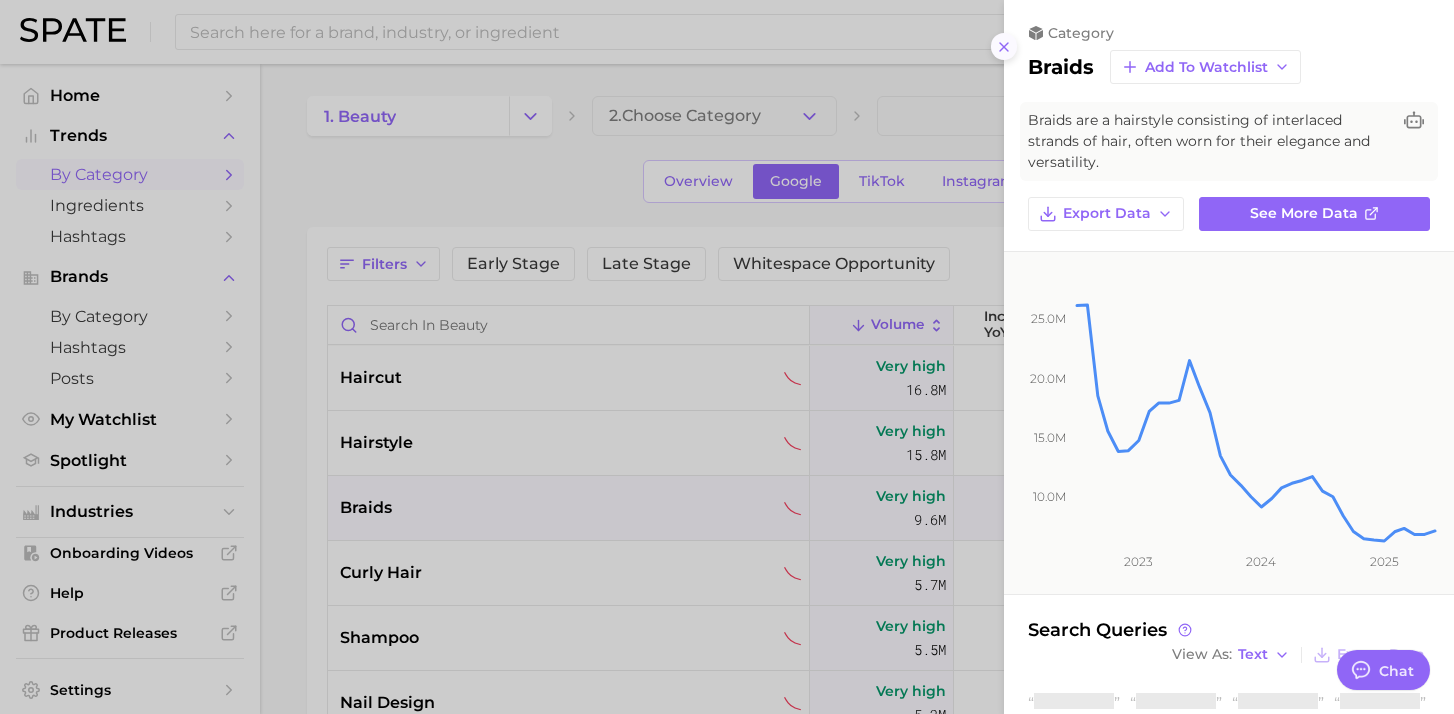 click 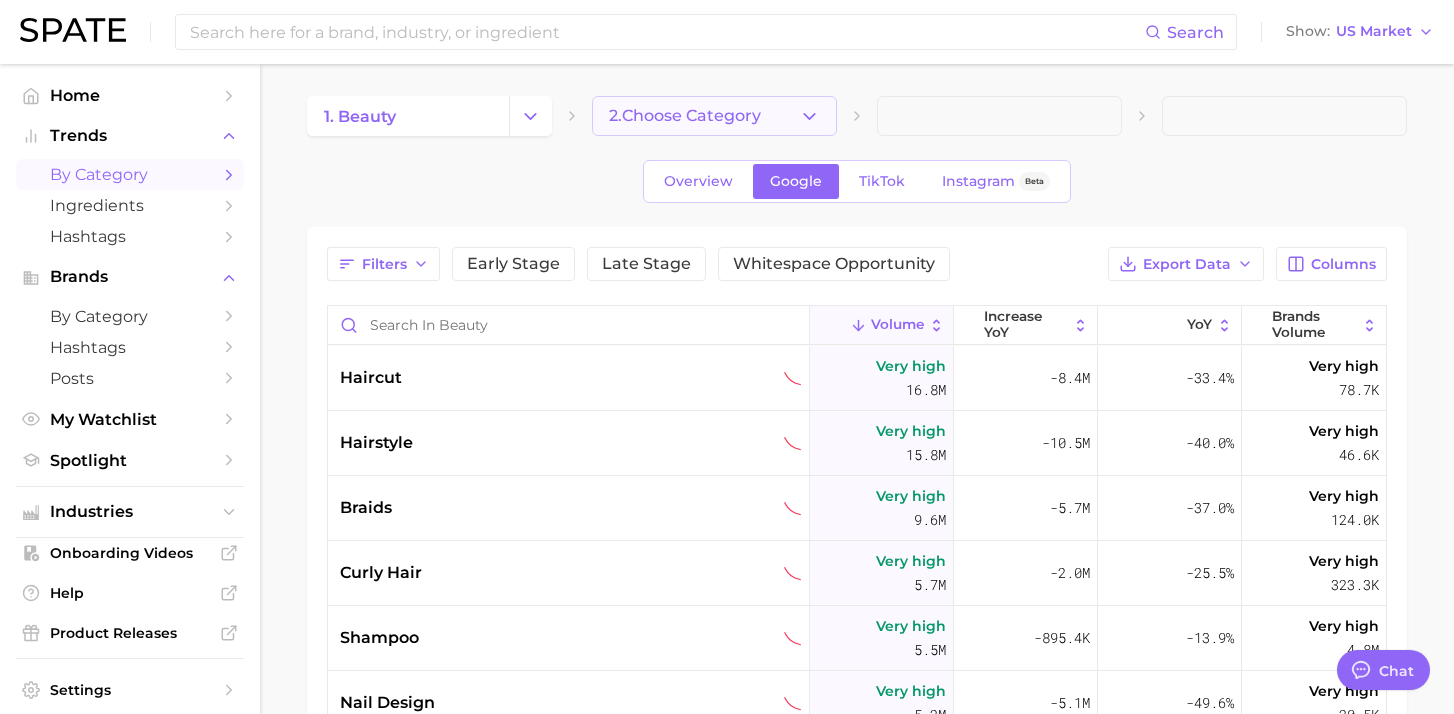 click on "2.  Choose Category" at bounding box center [685, 116] 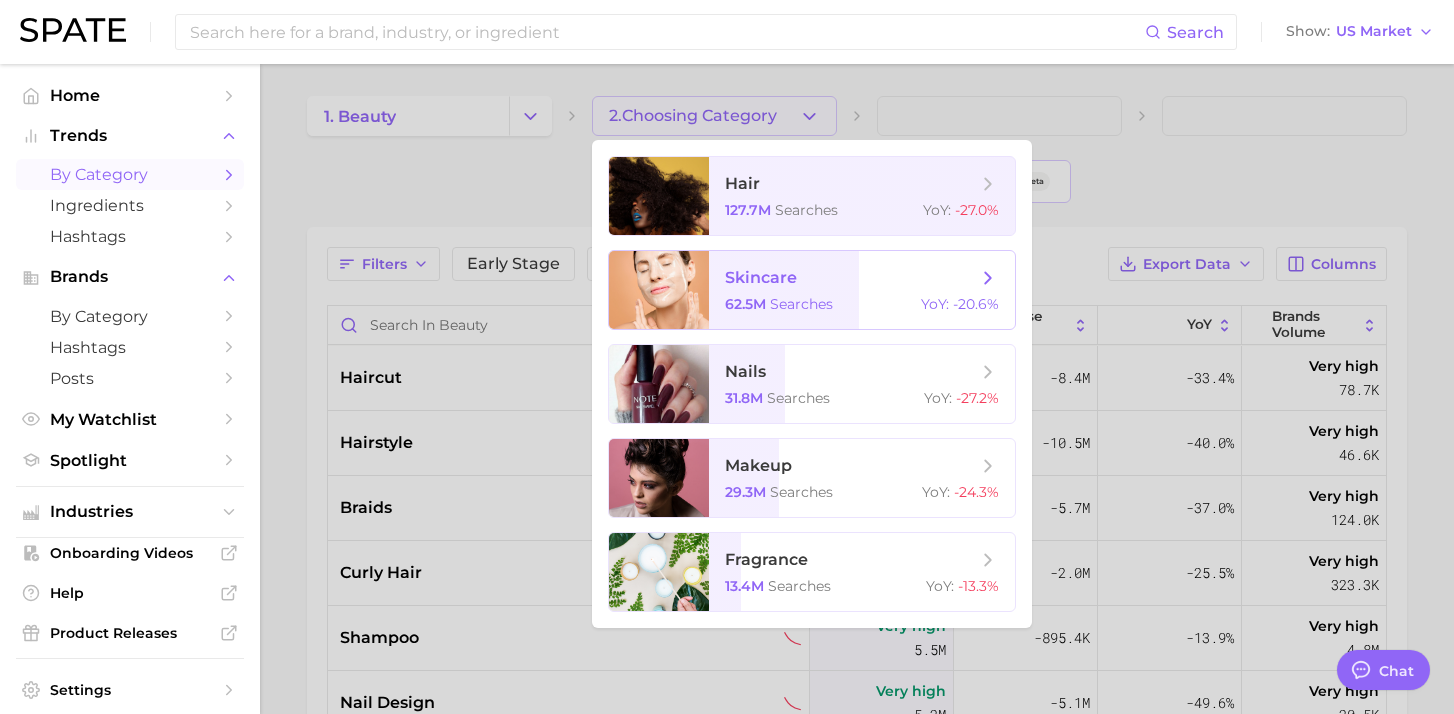 click 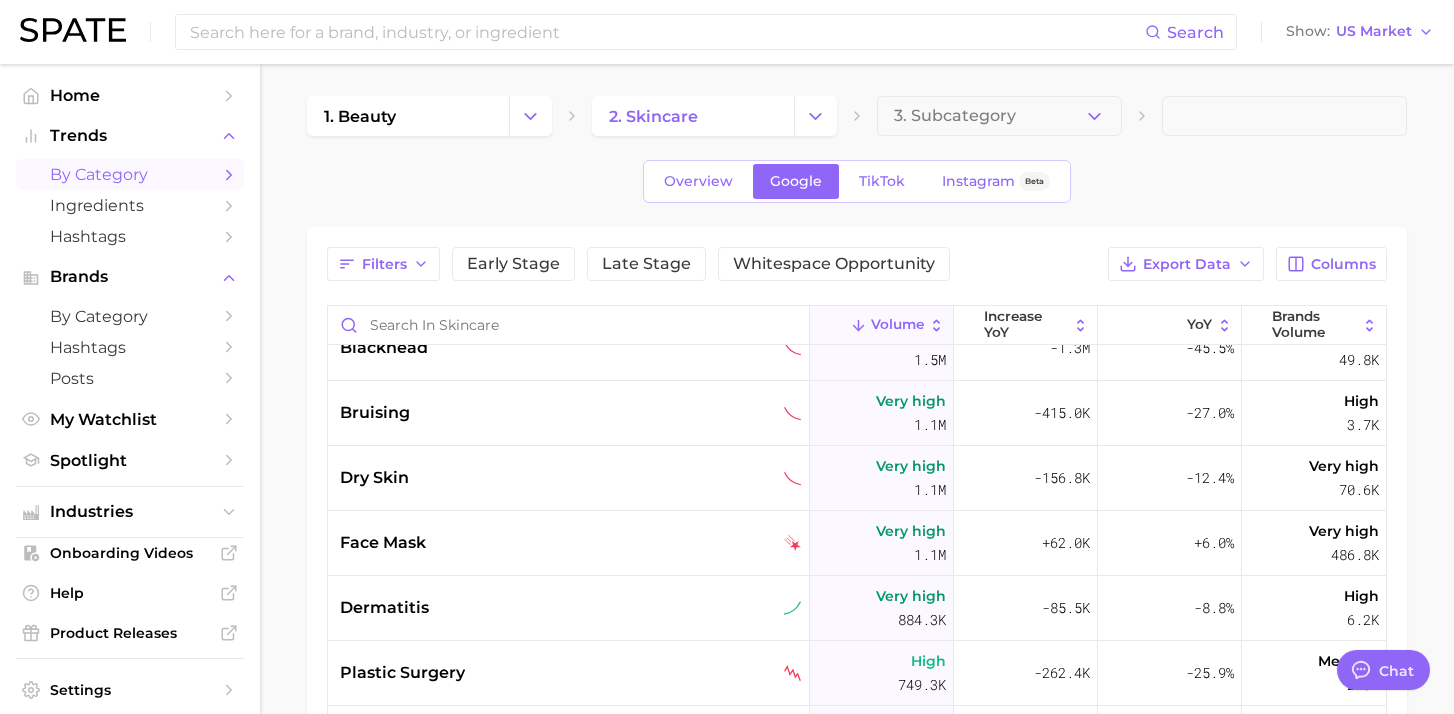 scroll, scrollTop: 492, scrollLeft: 0, axis: vertical 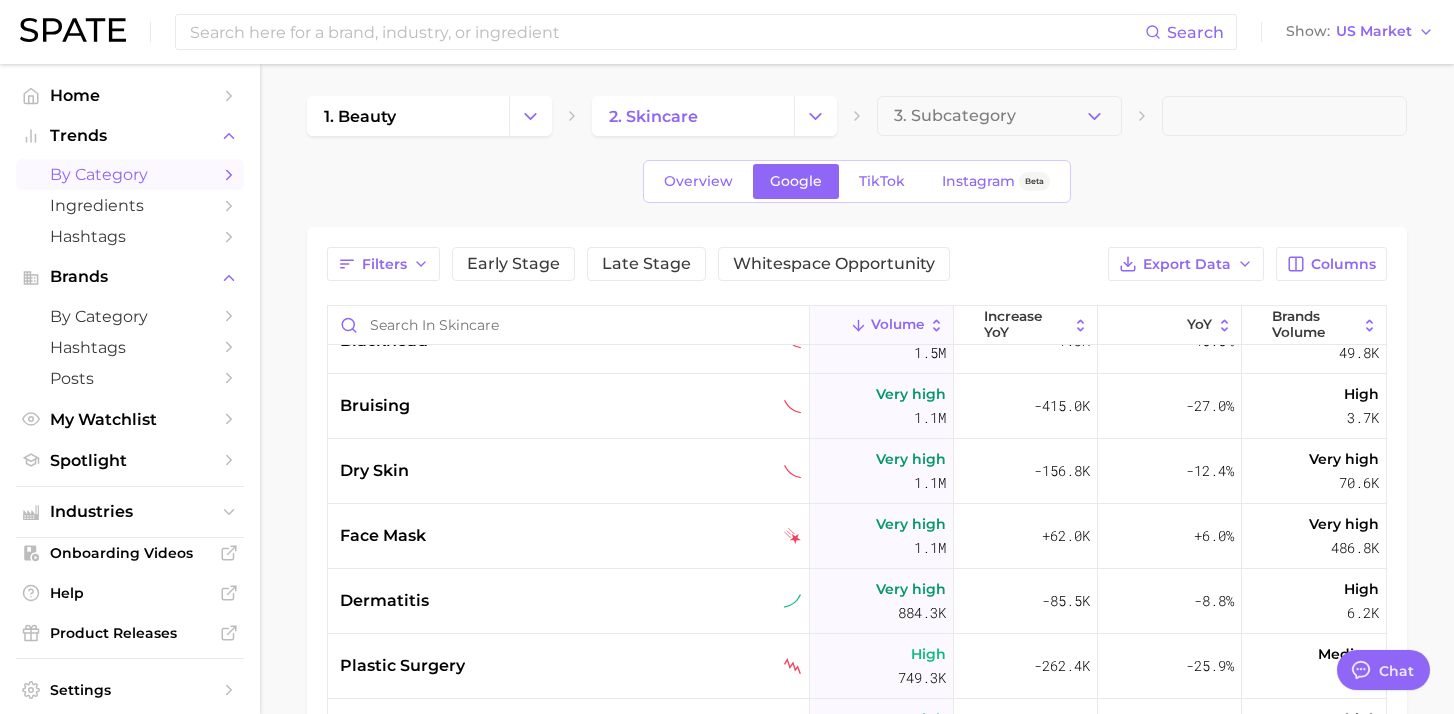 click on "Overview Google TikTok Instagram Beta" at bounding box center [857, 181] 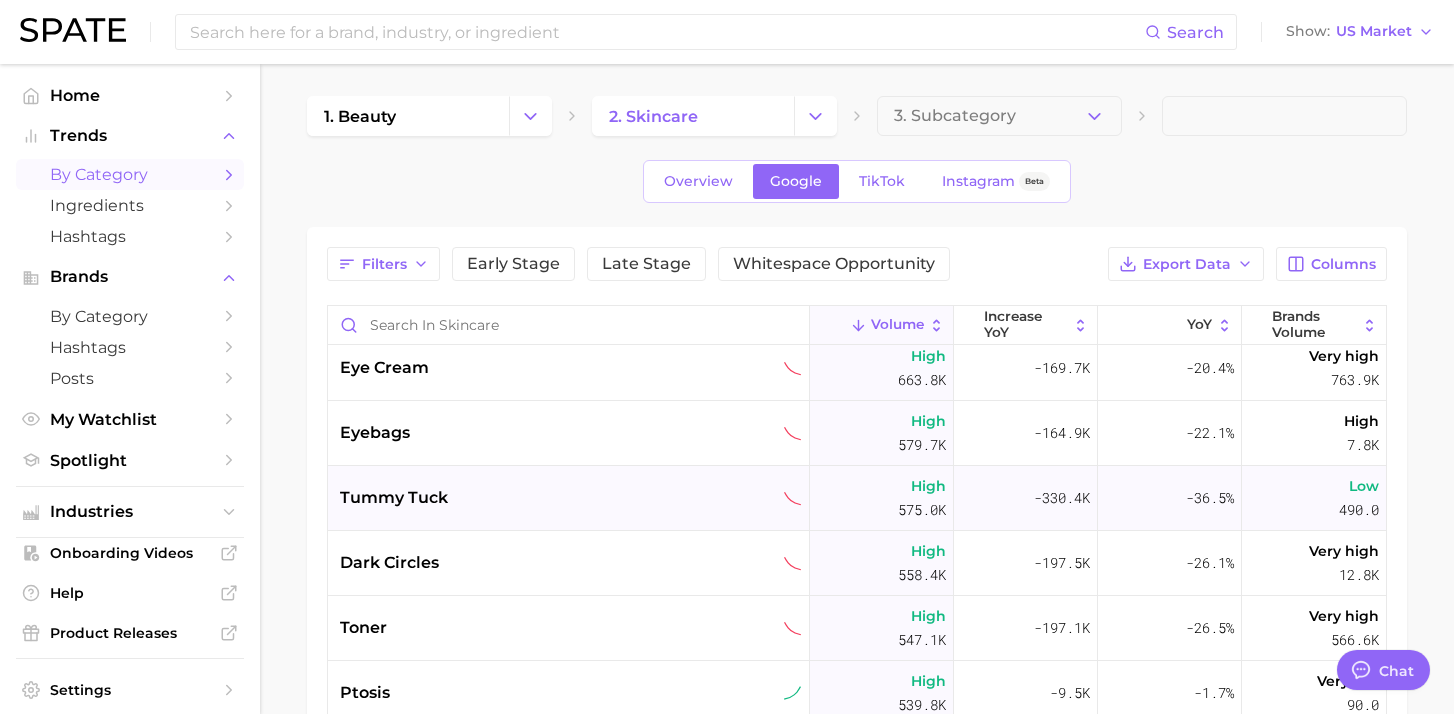 scroll, scrollTop: 1137, scrollLeft: 0, axis: vertical 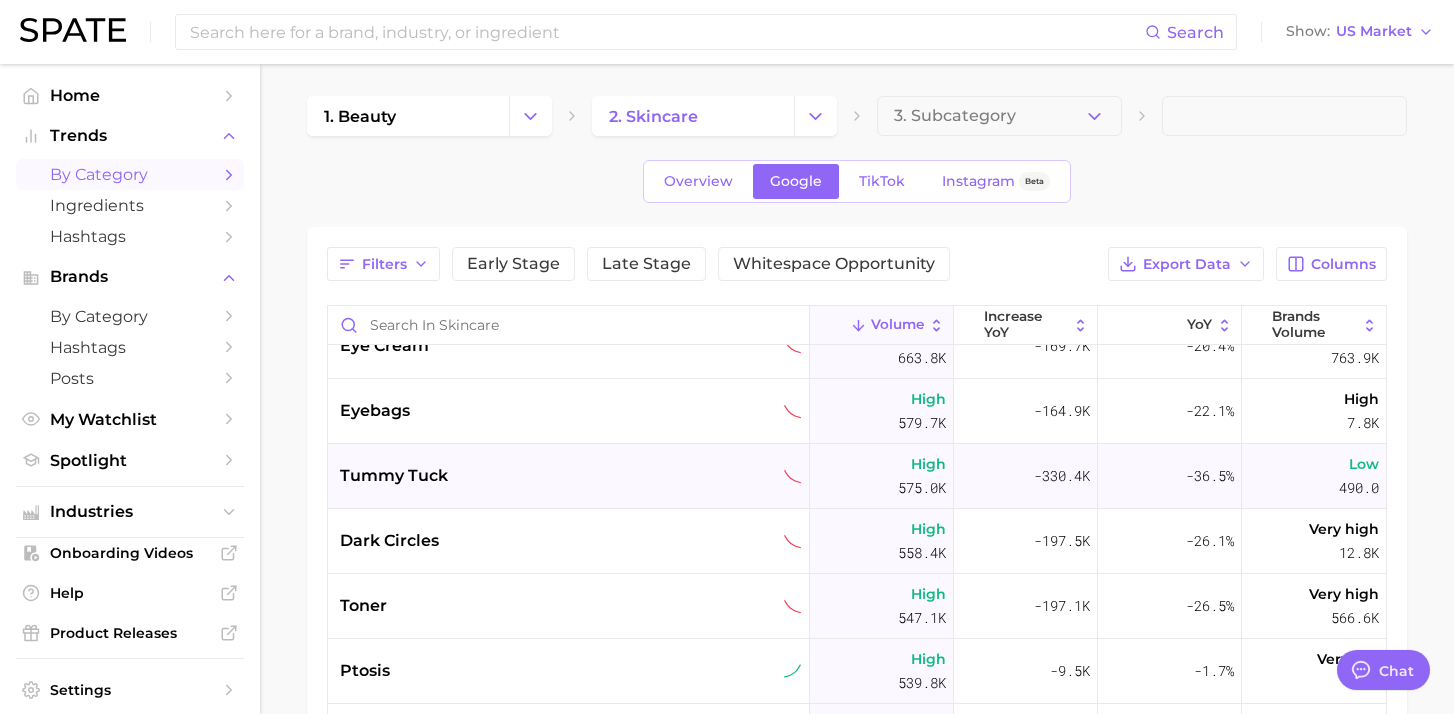 click on "toner" at bounding box center [569, 606] 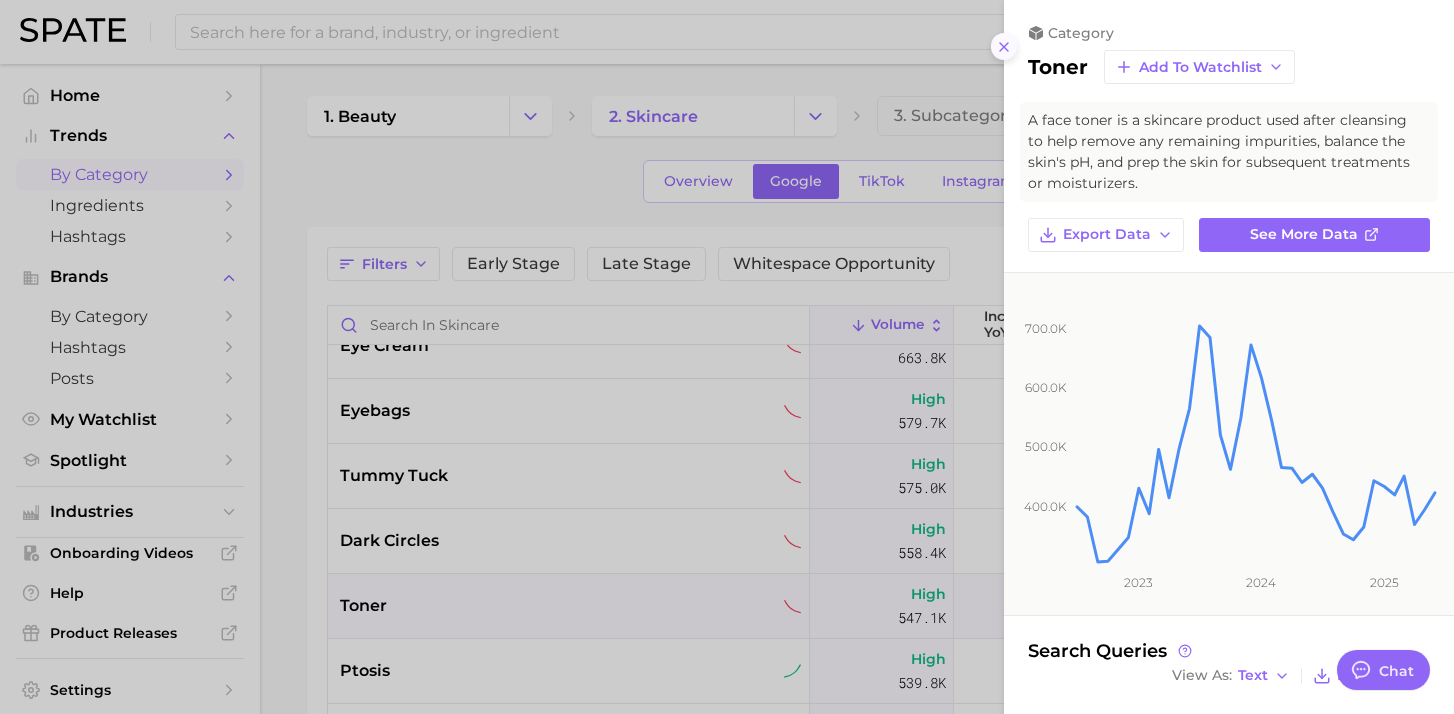 click 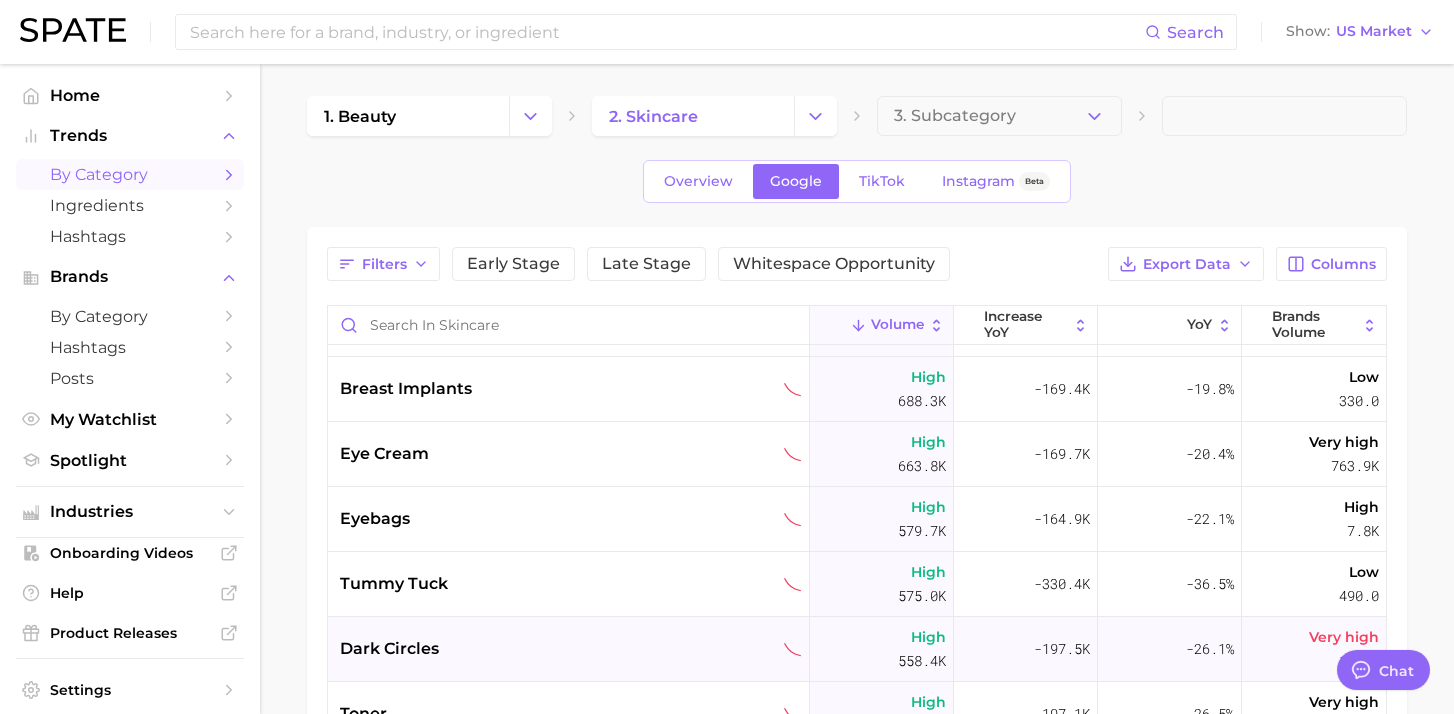 scroll, scrollTop: 1184, scrollLeft: 0, axis: vertical 